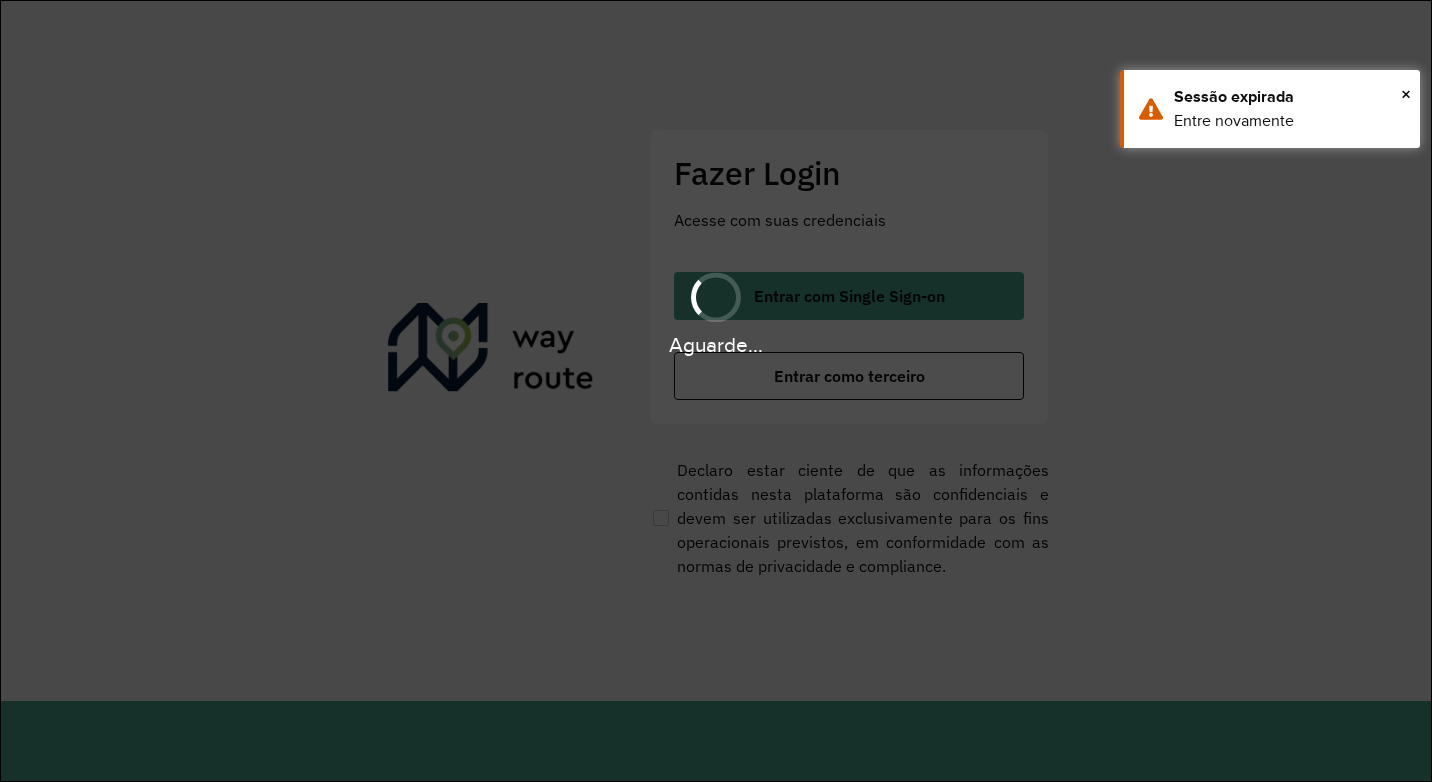 scroll, scrollTop: 0, scrollLeft: 0, axis: both 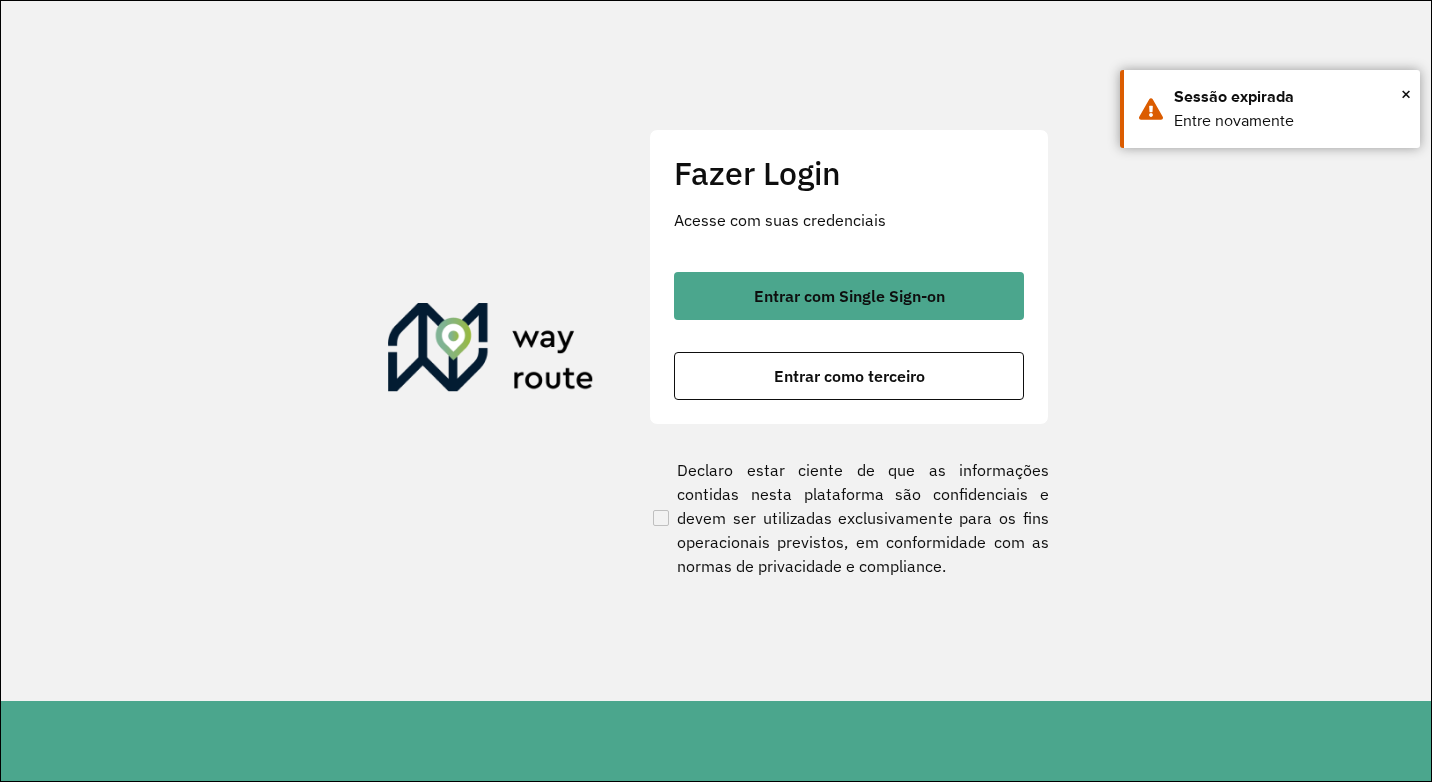 click on "Entrar com Single Sign-on    Entrar como terceiro" 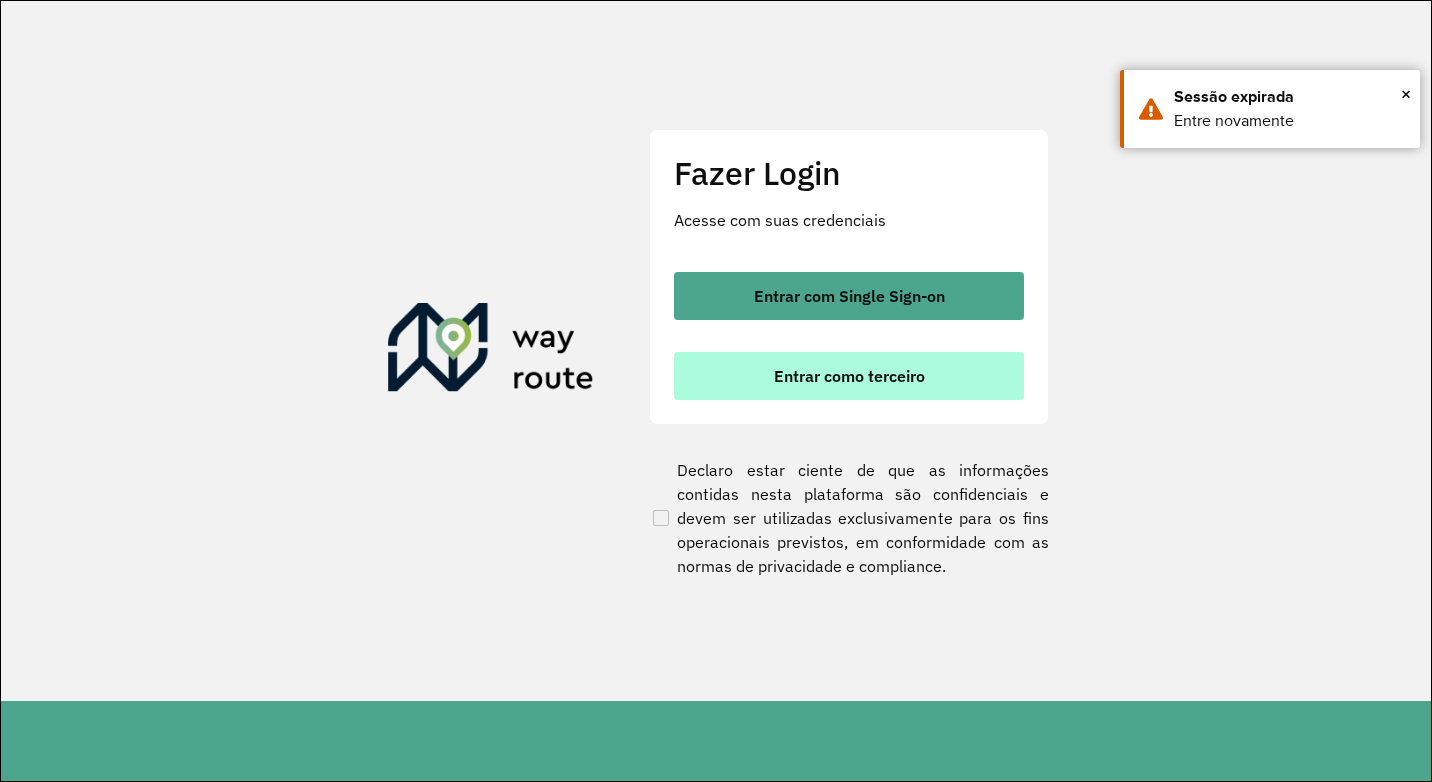 click on "Entrar como terceiro" at bounding box center (849, 376) 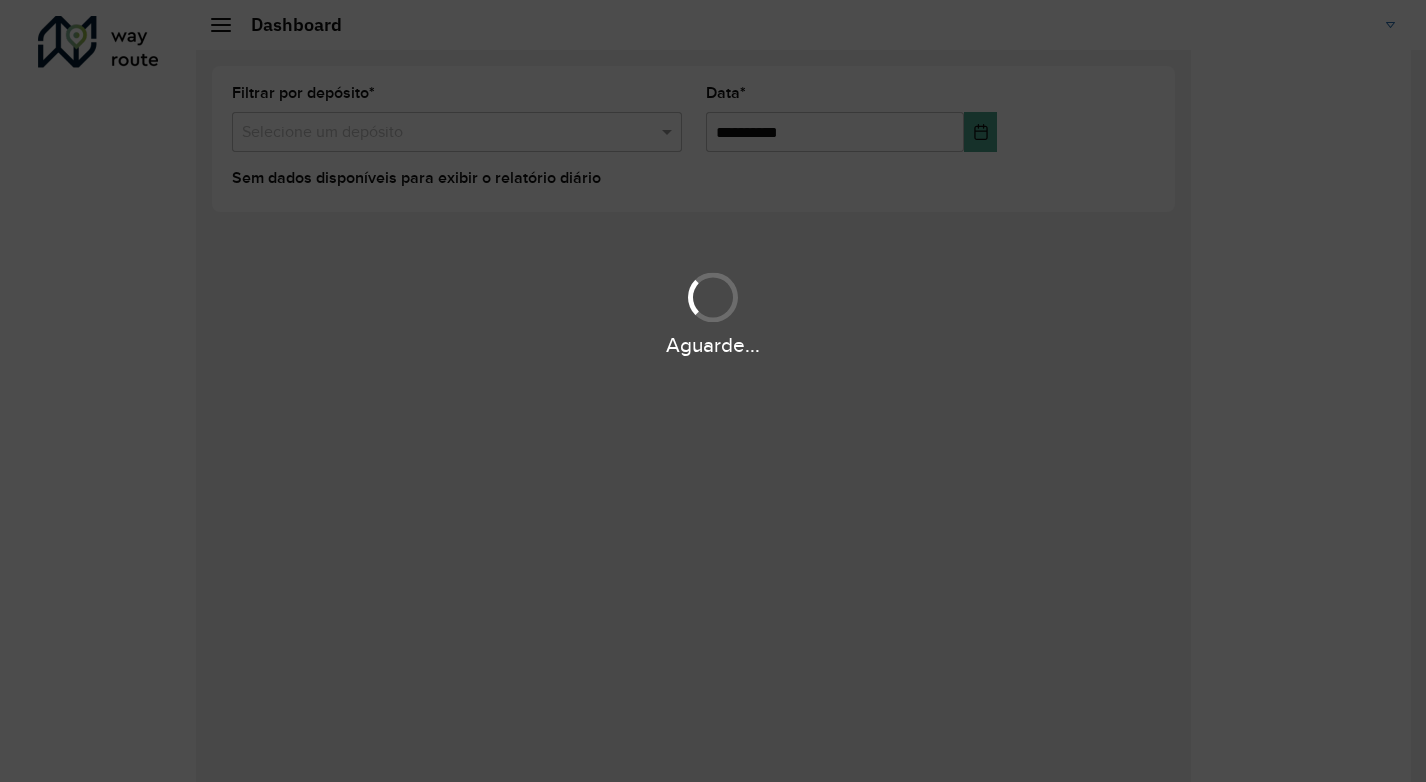 scroll, scrollTop: 0, scrollLeft: 0, axis: both 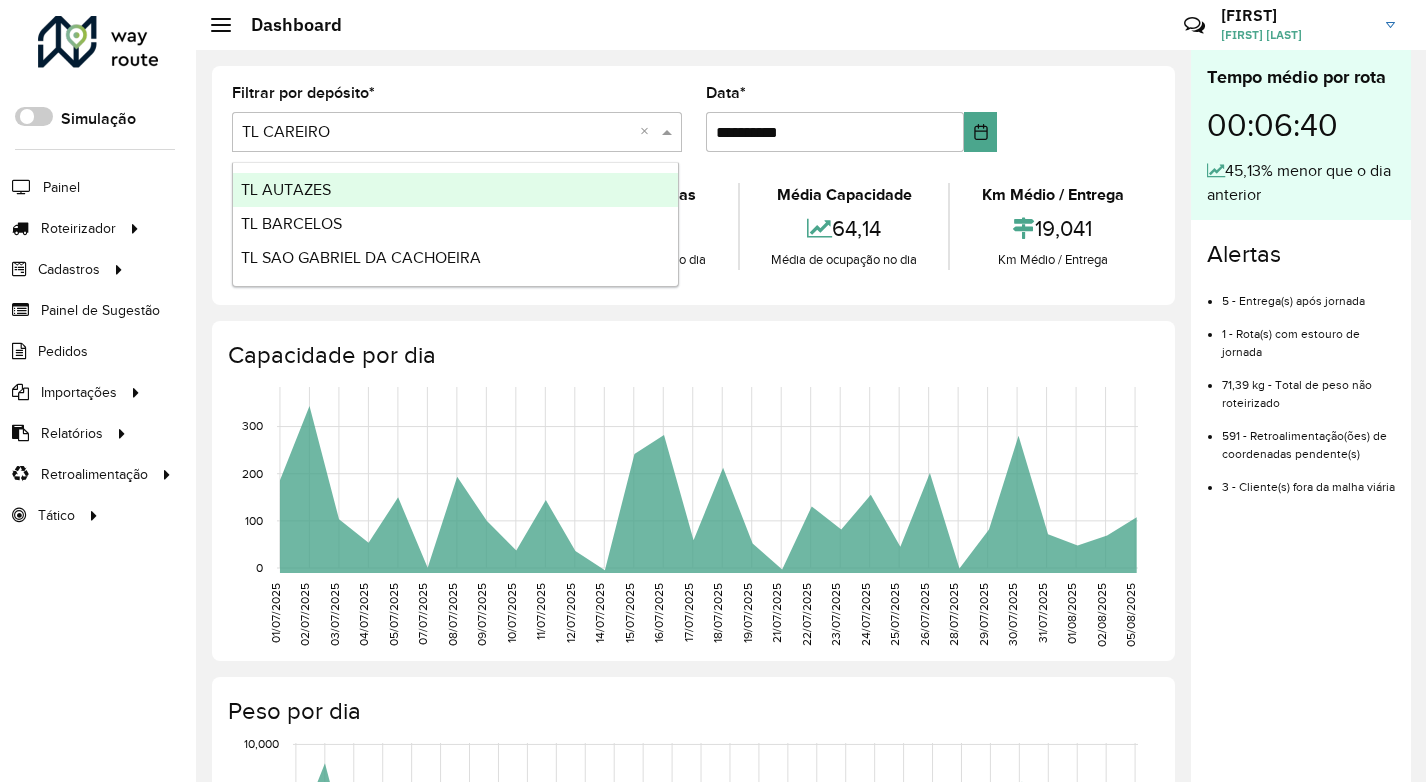 click at bounding box center (437, 133) 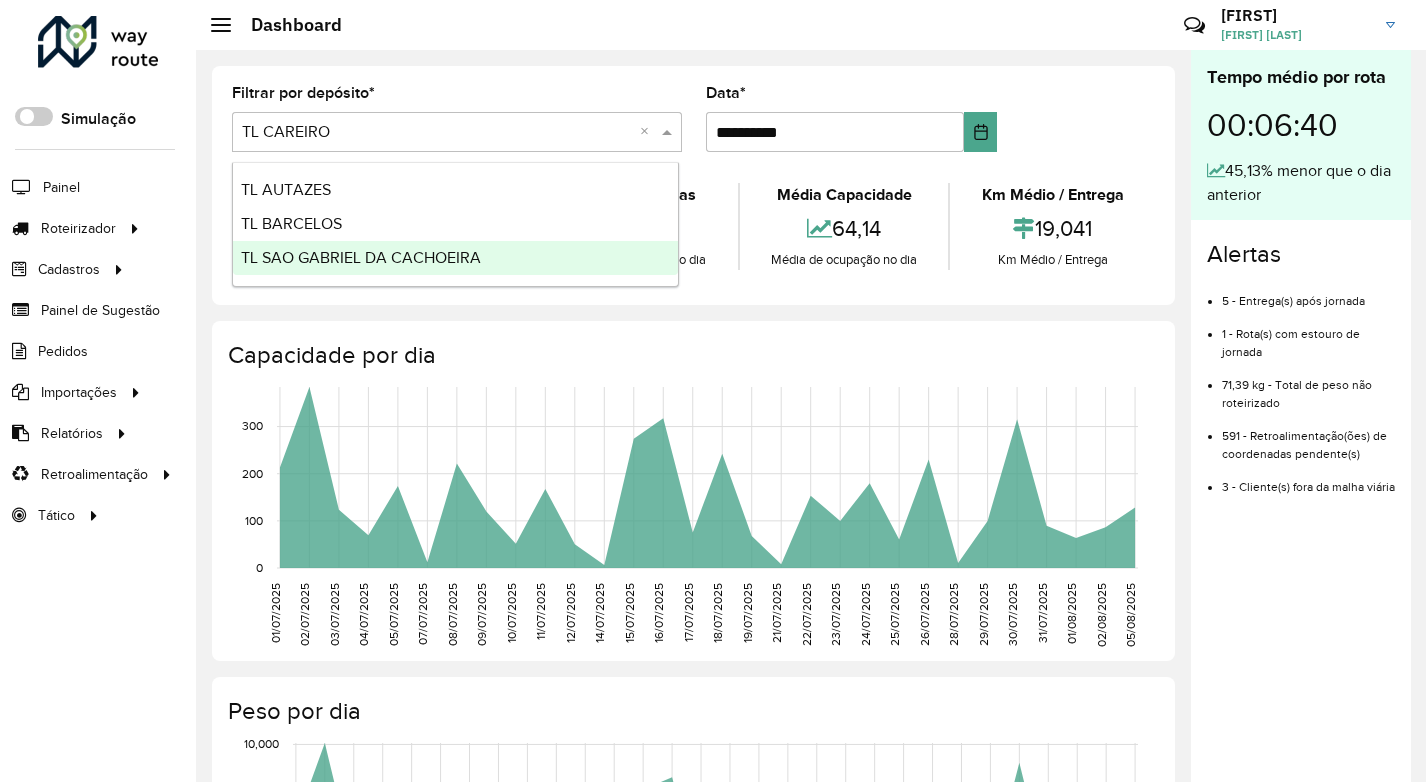 click on "TL SAO GABRIEL DA CACHOEIRA" at bounding box center [361, 257] 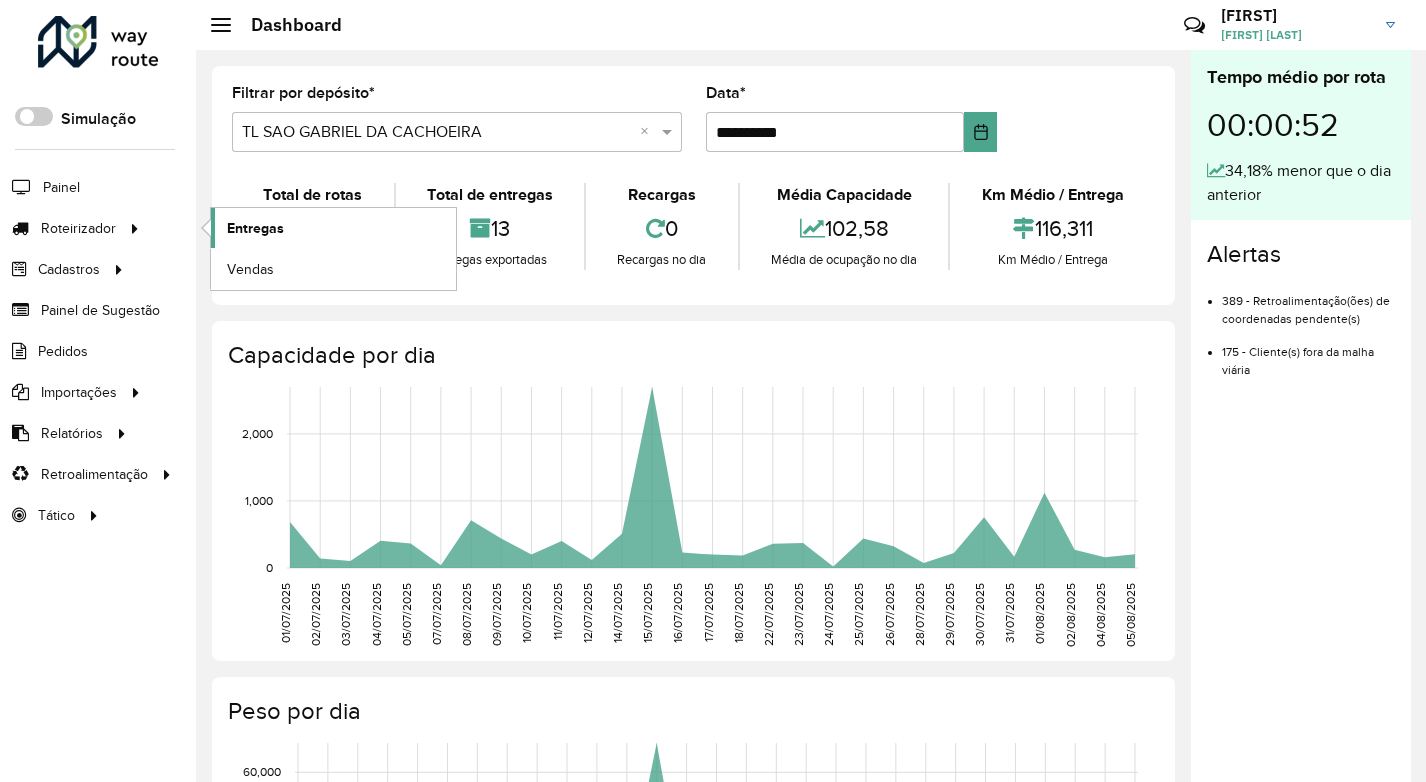 click on "Entregas" 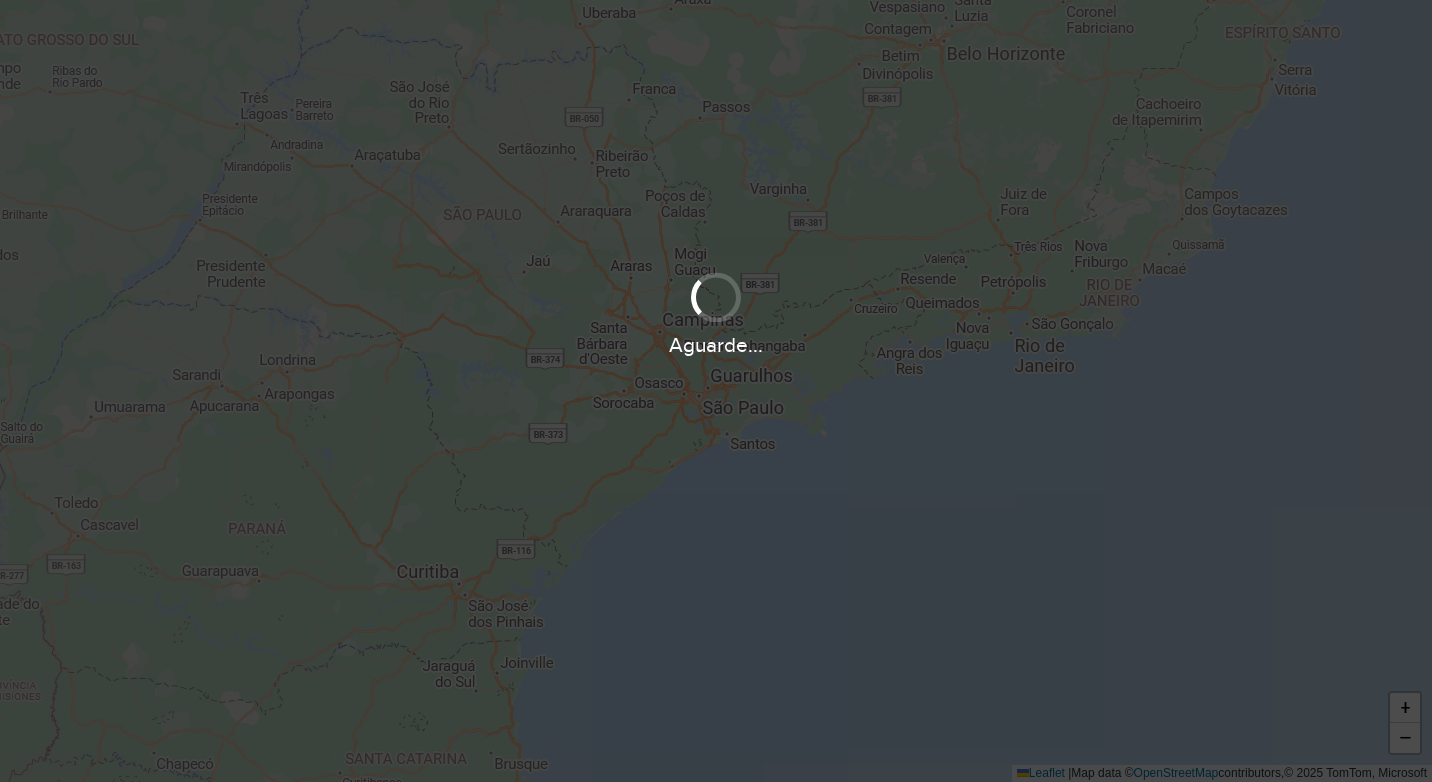 scroll, scrollTop: 0, scrollLeft: 0, axis: both 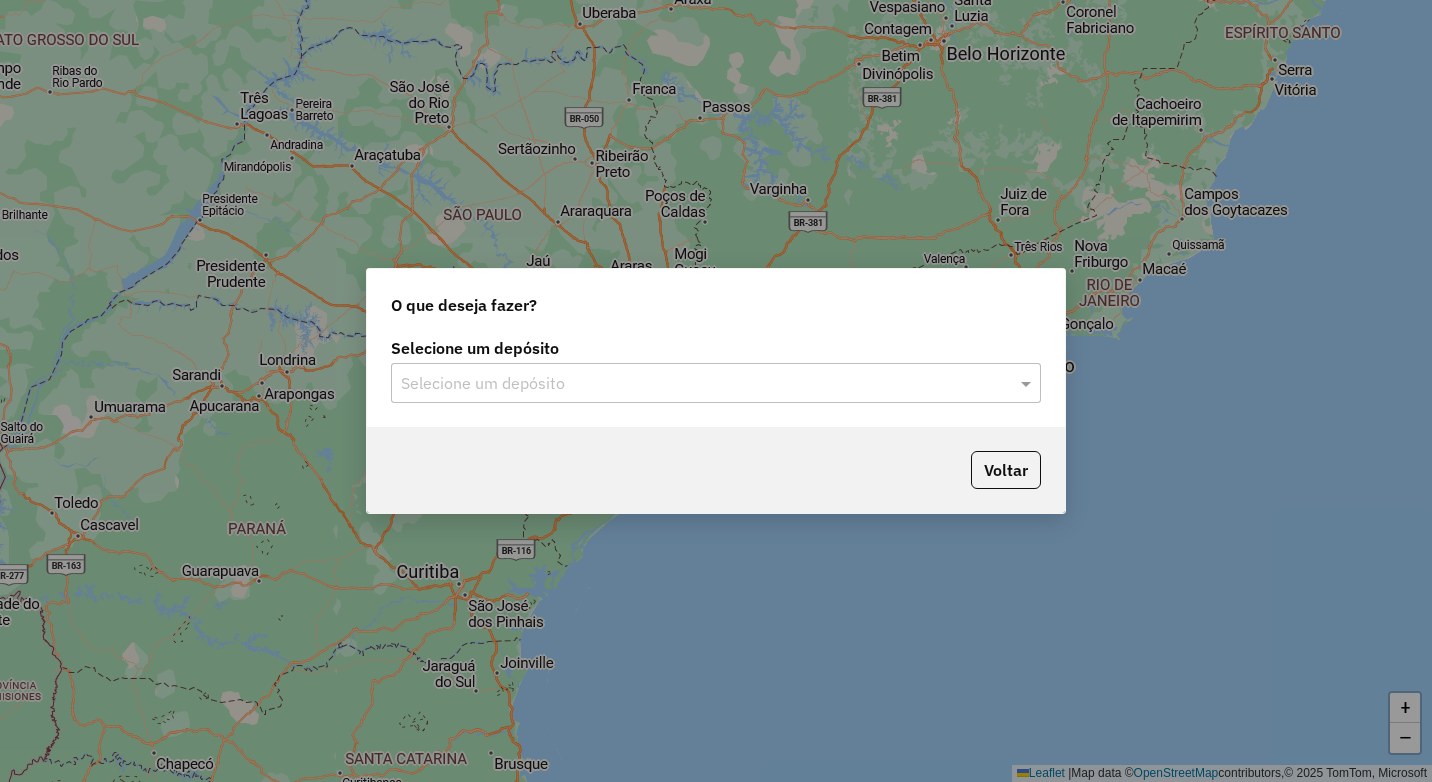 click on "Selecione um depósito" 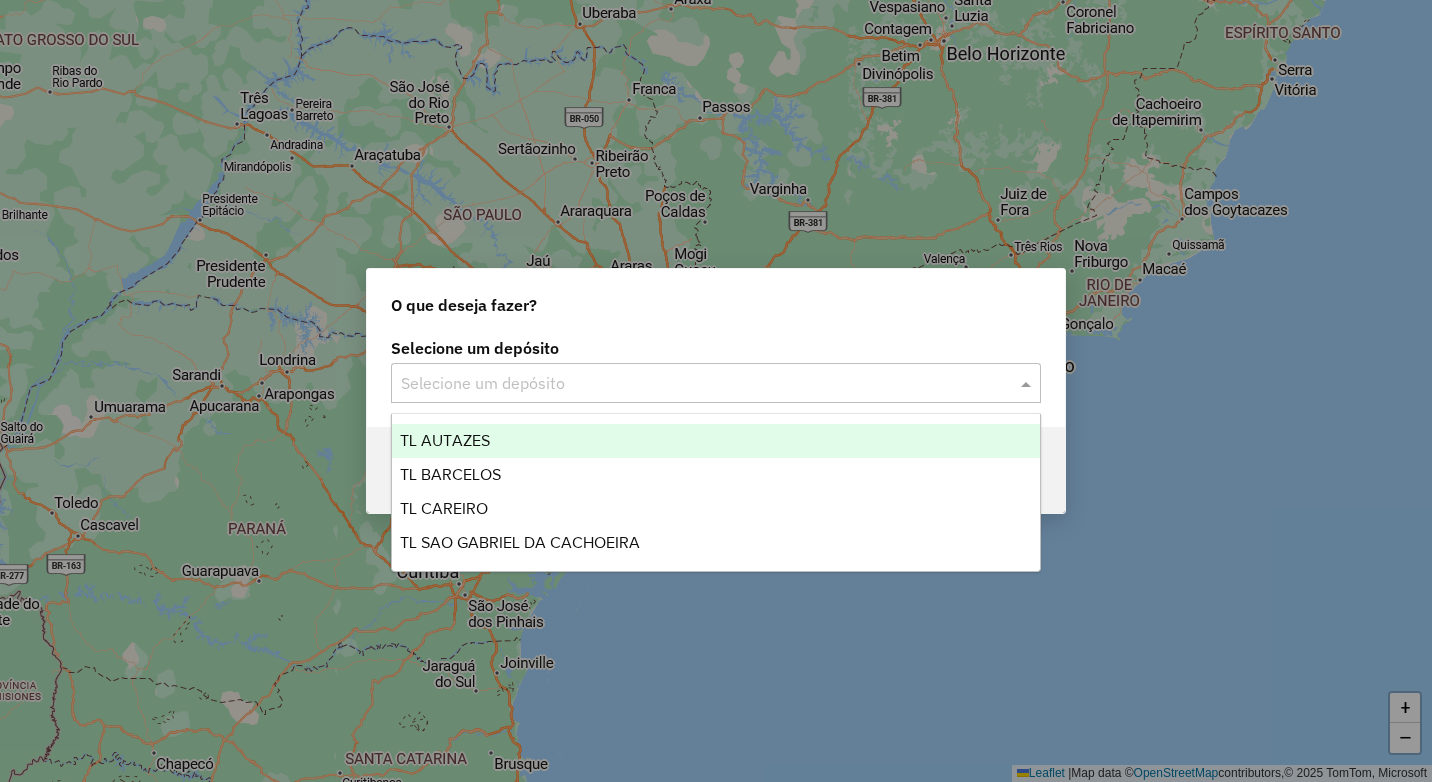 click 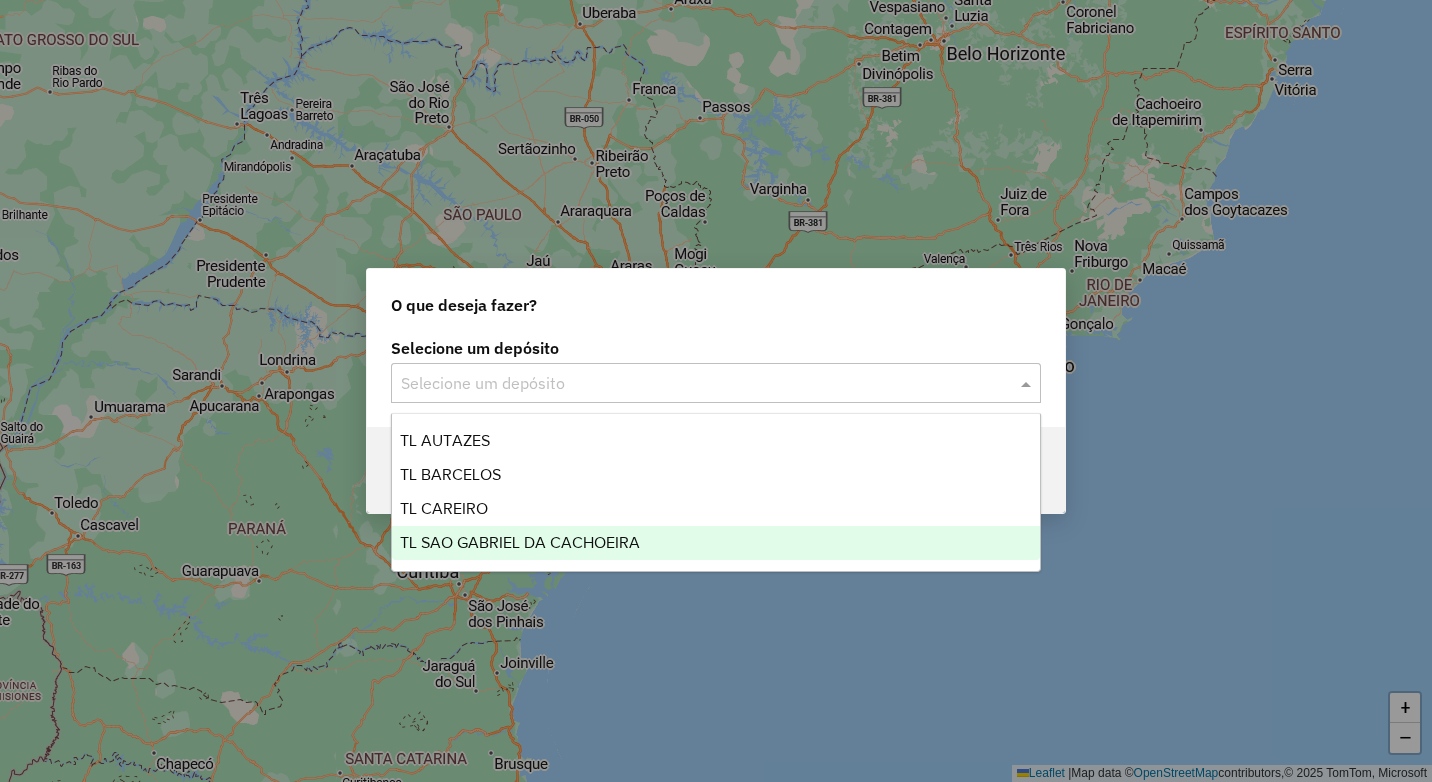 click on "TL SAO GABRIEL DA CACHOEIRA" at bounding box center (716, 543) 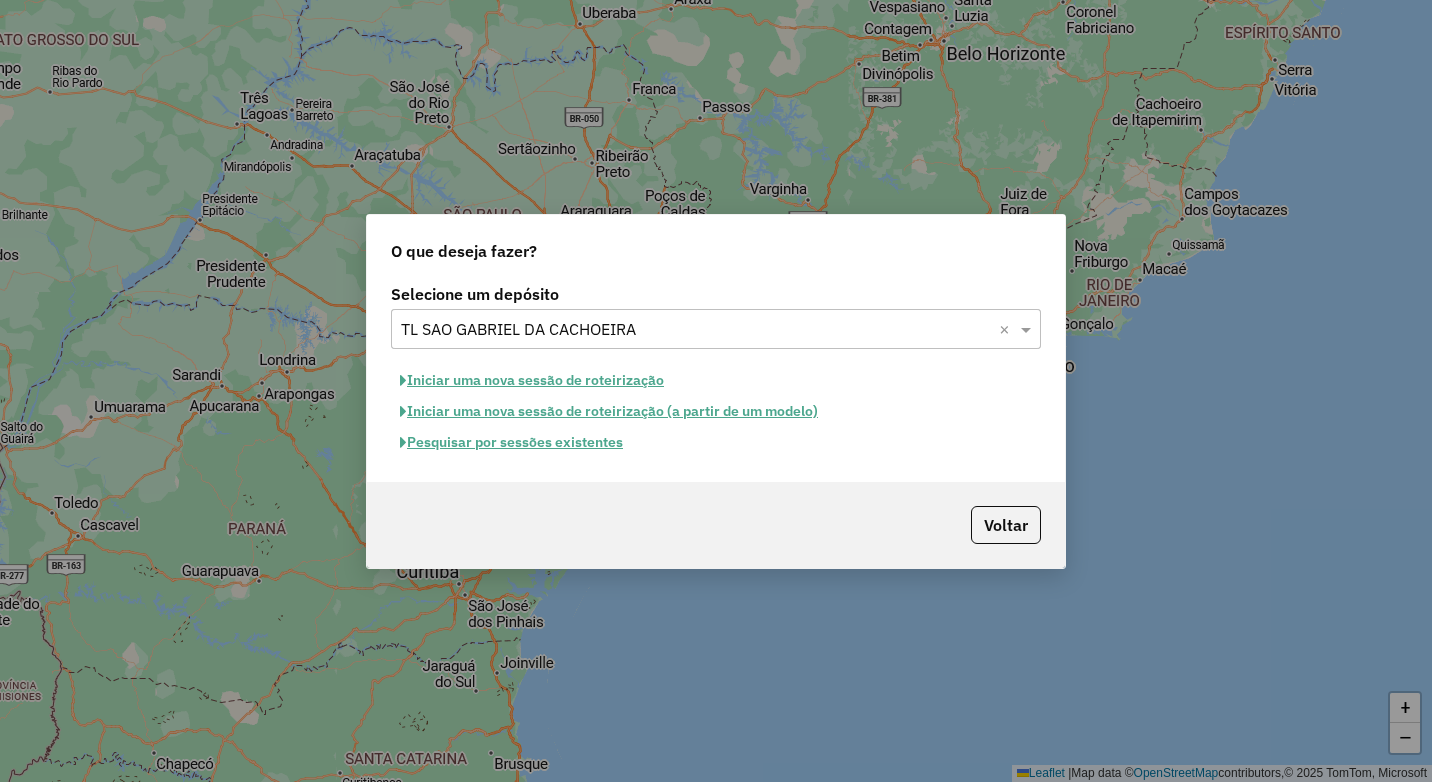 click on "Iniciar uma nova sessão de roteirização" 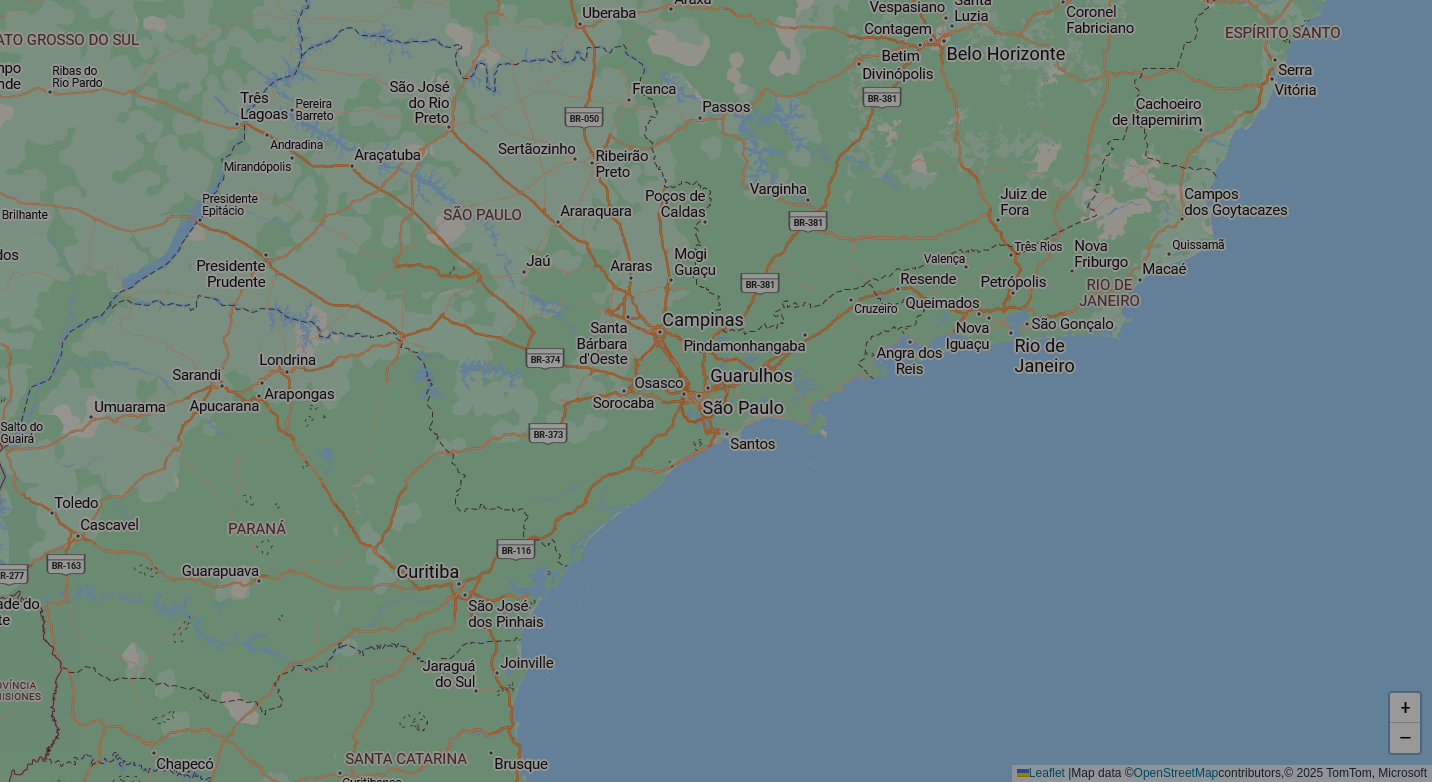select on "*" 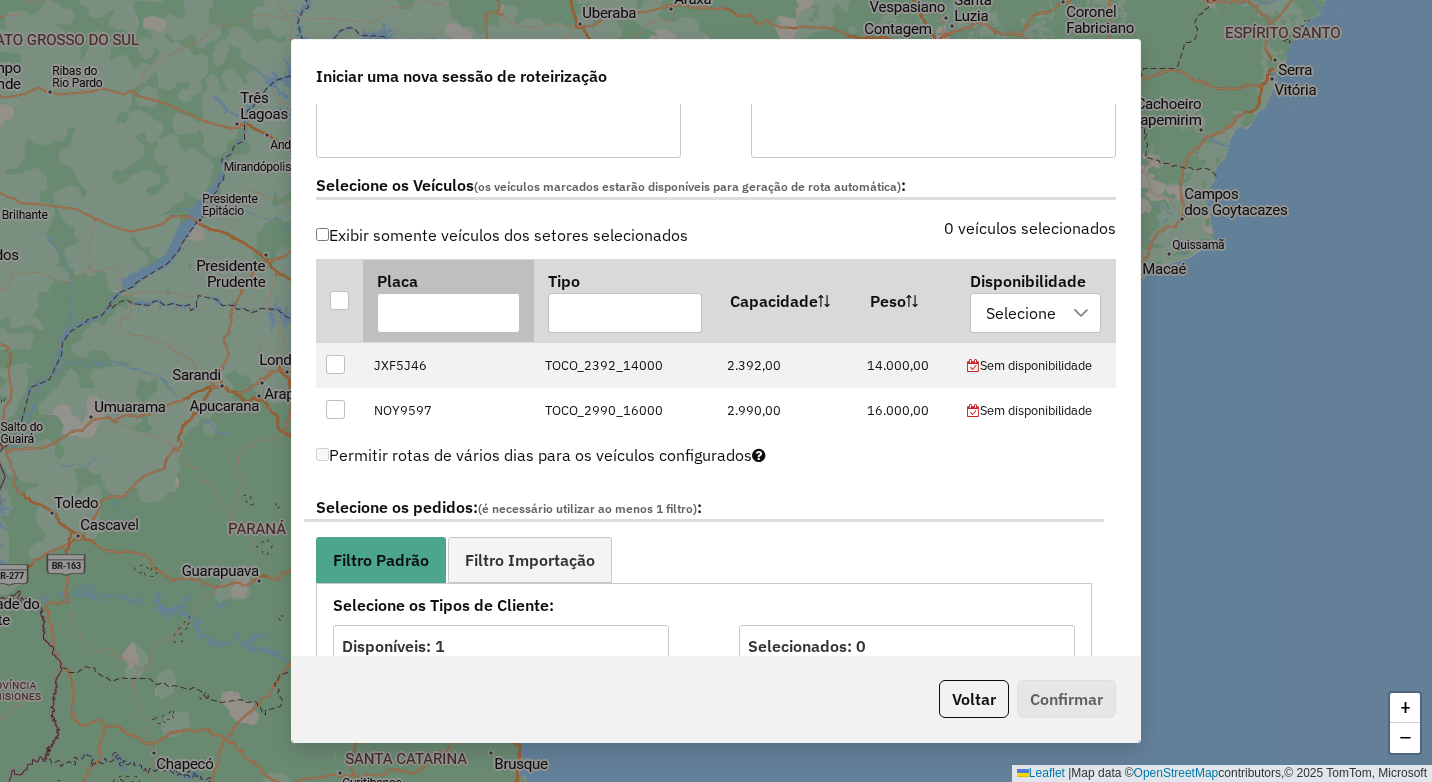 scroll, scrollTop: 600, scrollLeft: 0, axis: vertical 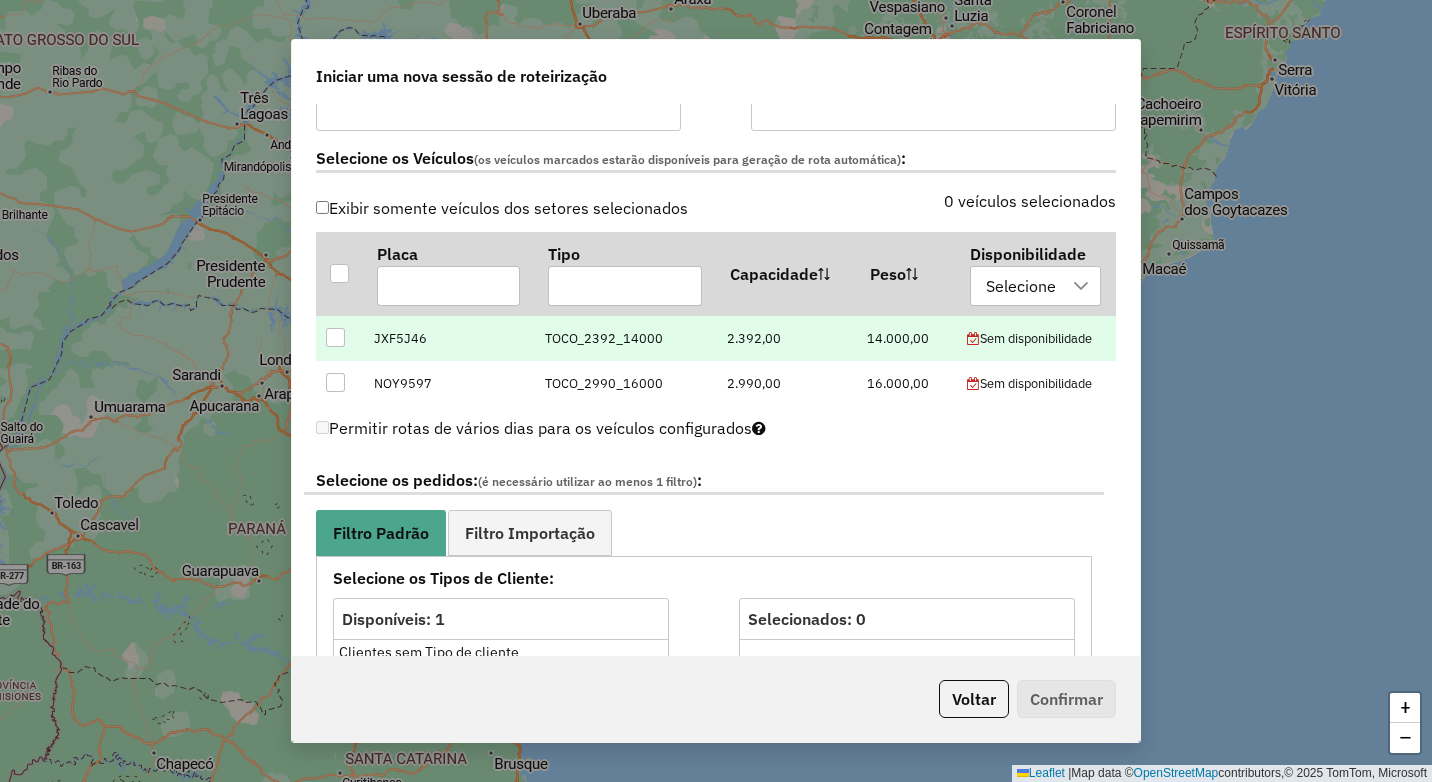 click at bounding box center (335, 337) 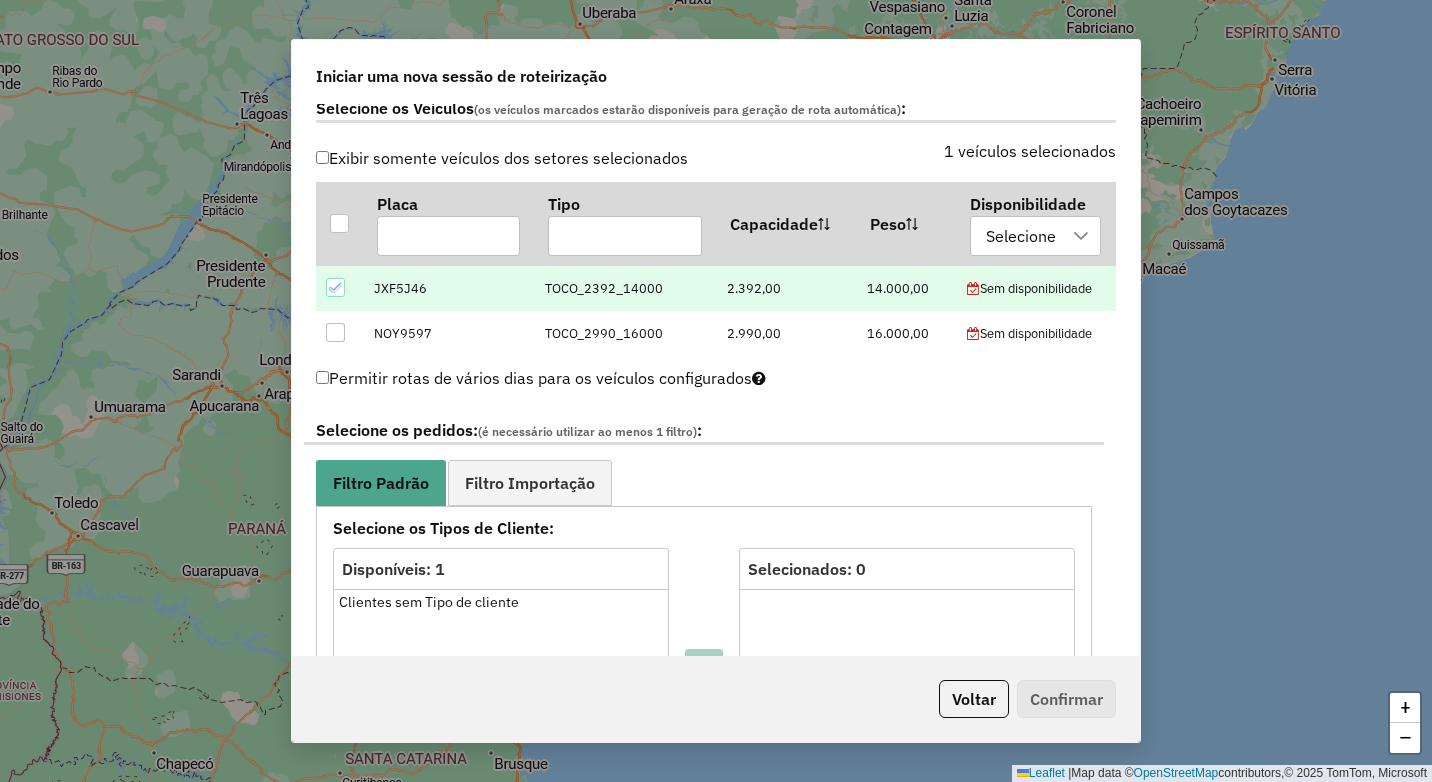 scroll, scrollTop: 700, scrollLeft: 0, axis: vertical 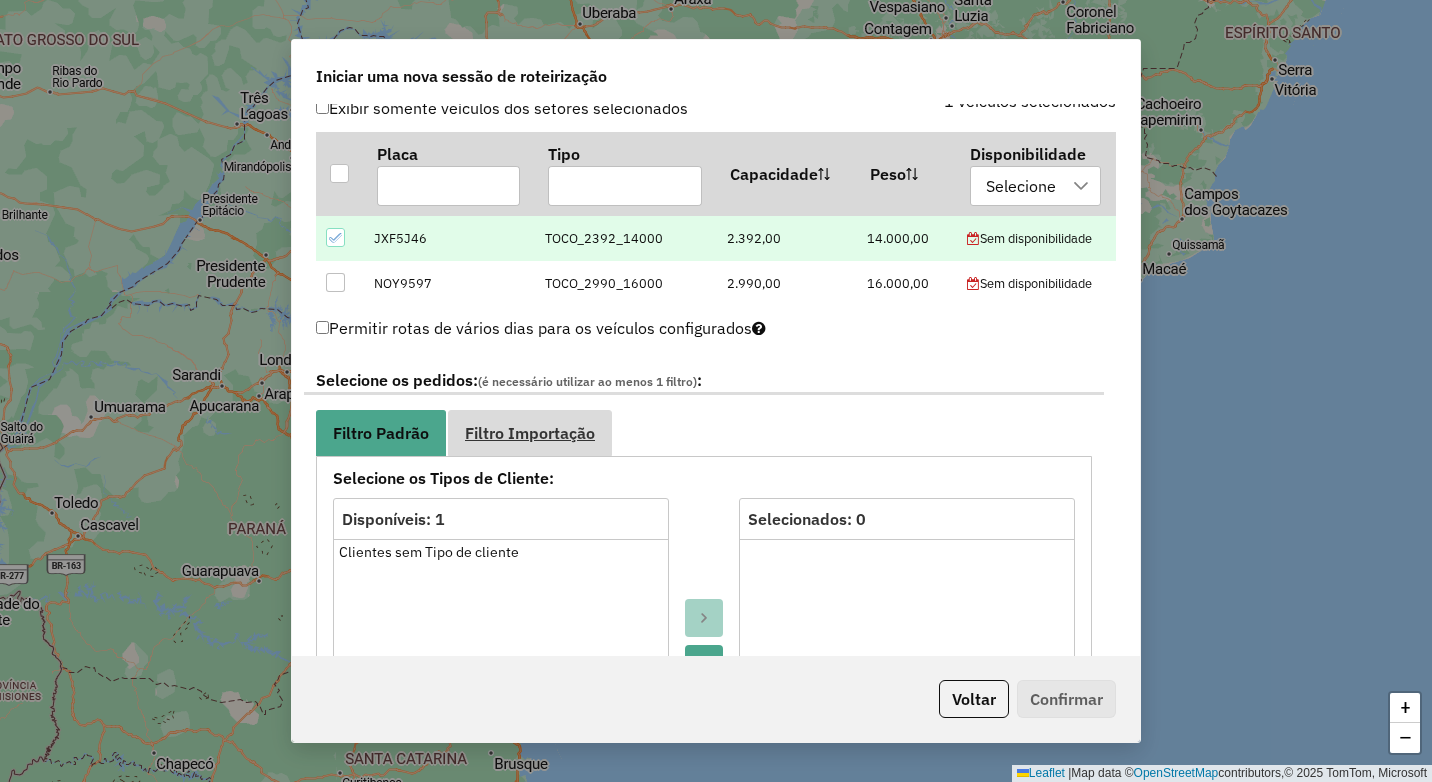 click on "Filtro Importação" at bounding box center [530, 433] 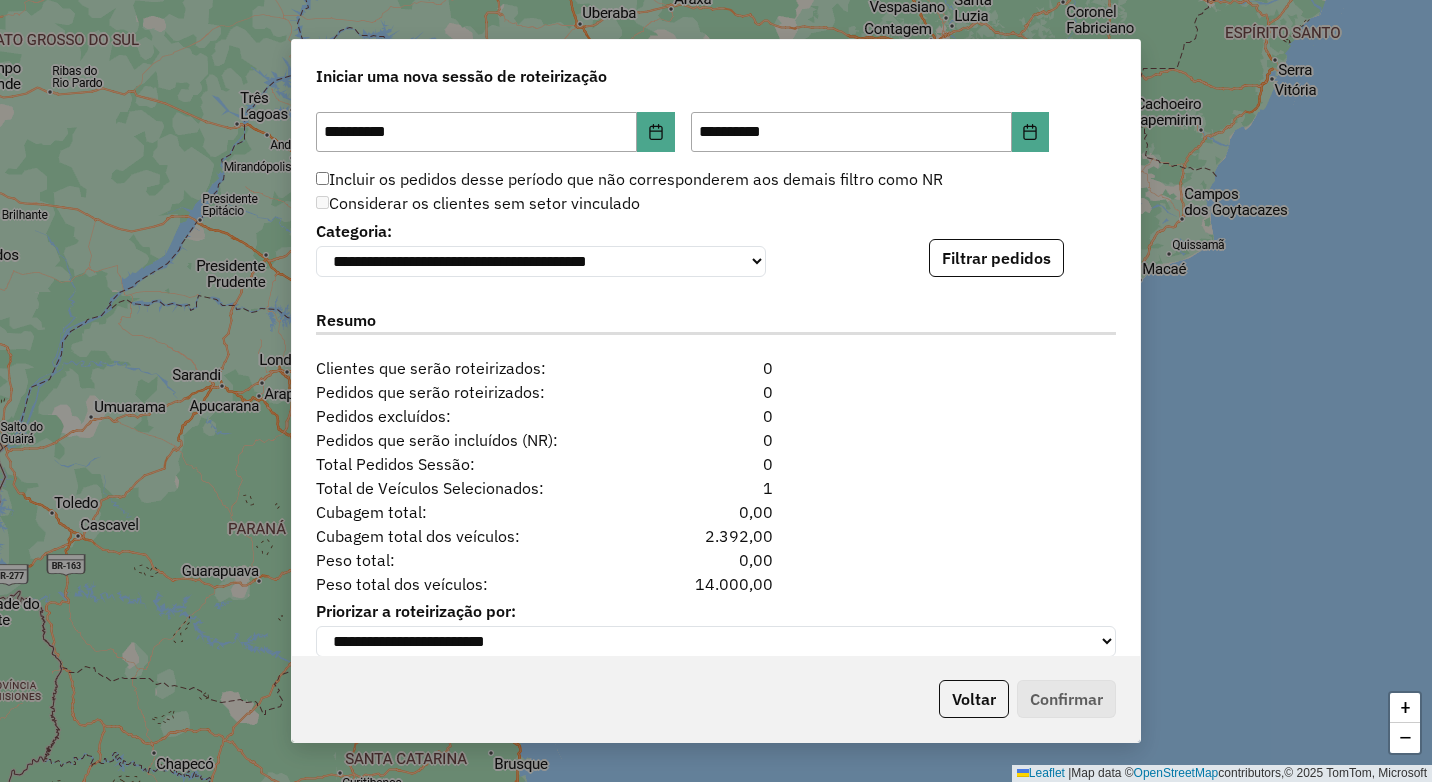 scroll, scrollTop: 1276, scrollLeft: 0, axis: vertical 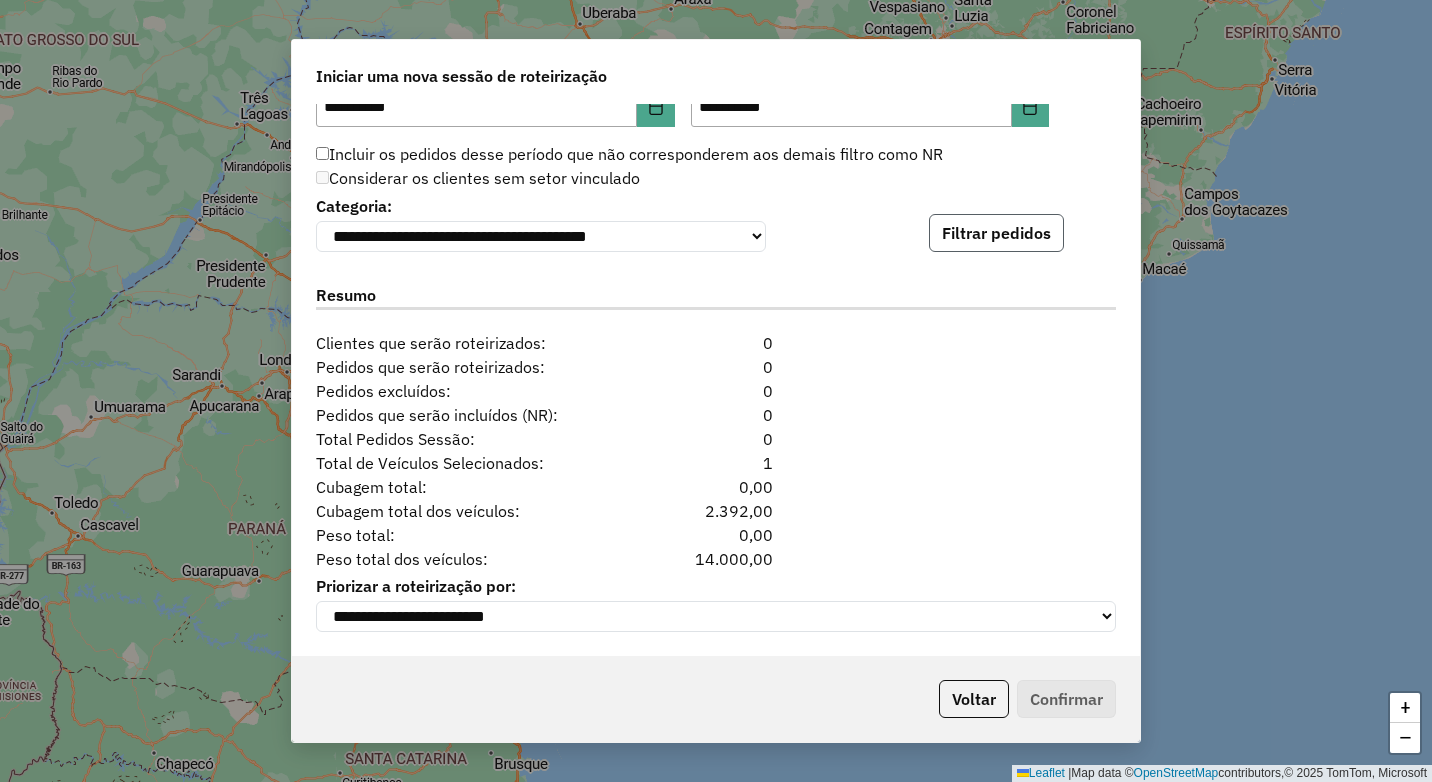 click on "Filtrar pedidos" 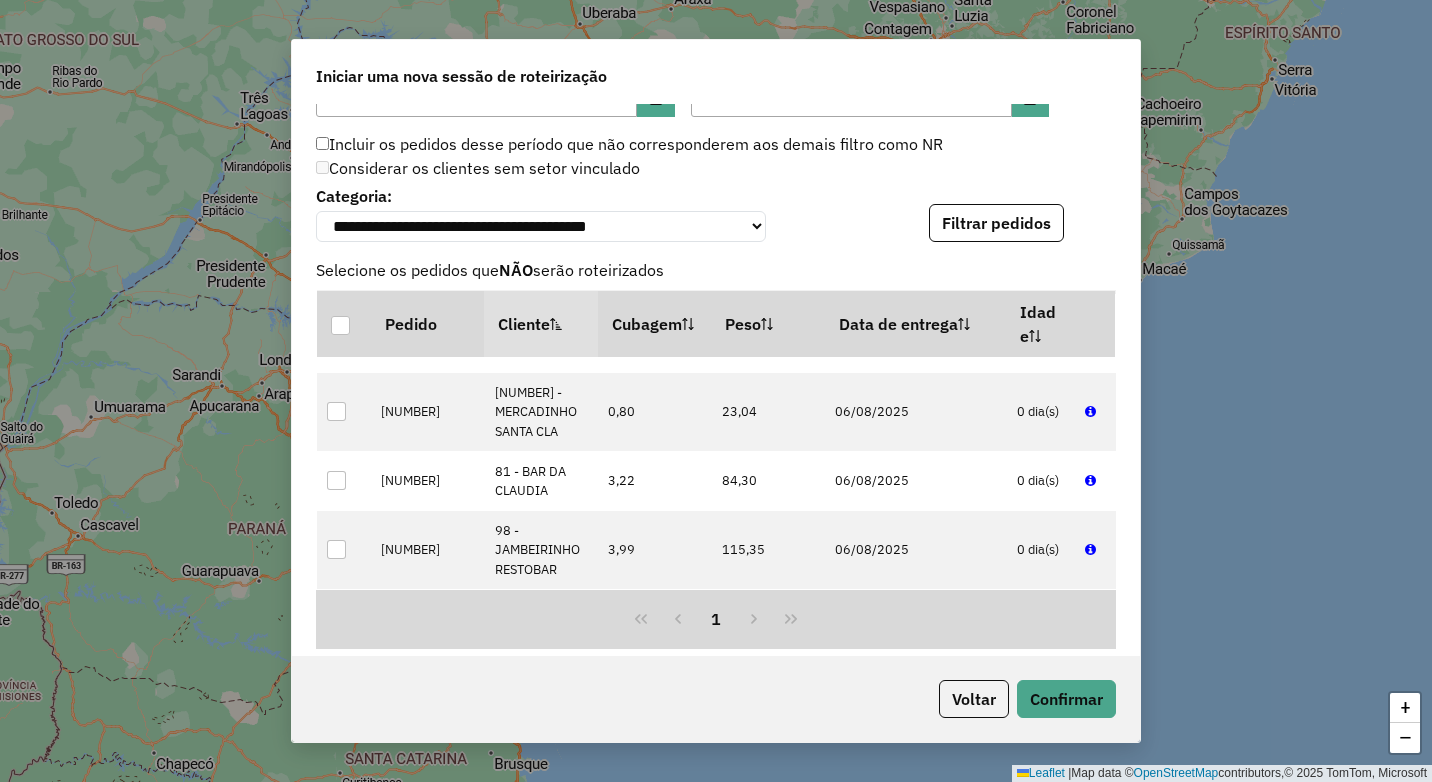 scroll, scrollTop: 1384, scrollLeft: 0, axis: vertical 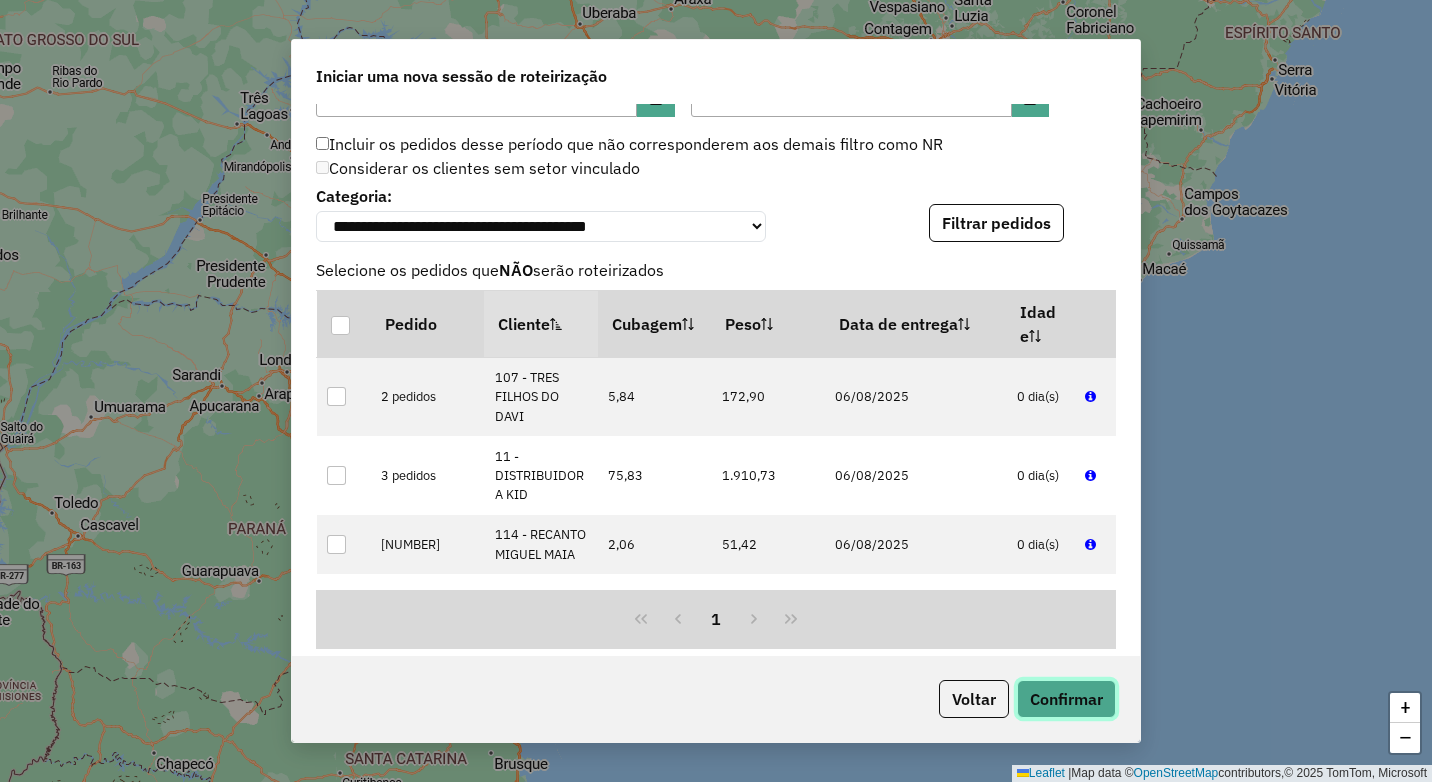 click on "Confirmar" 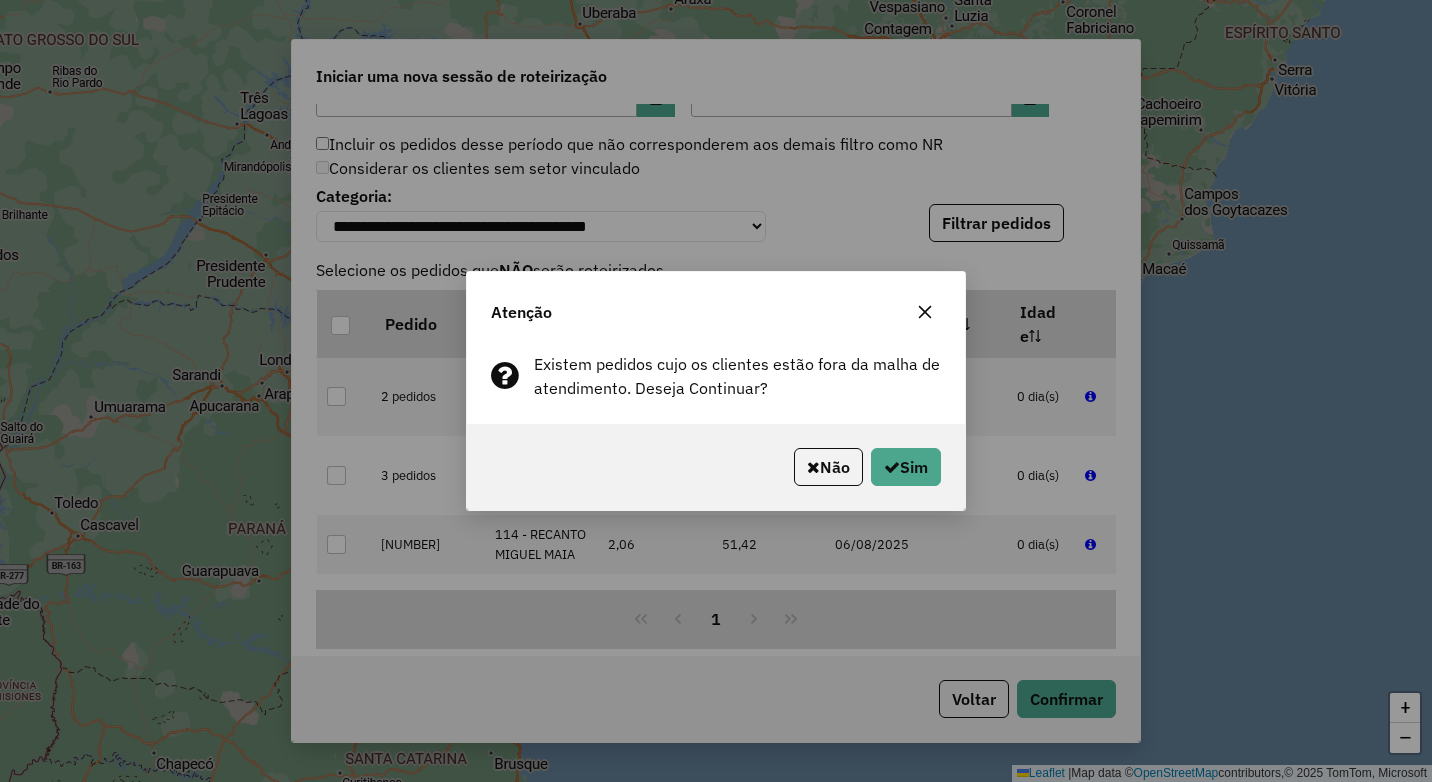 click 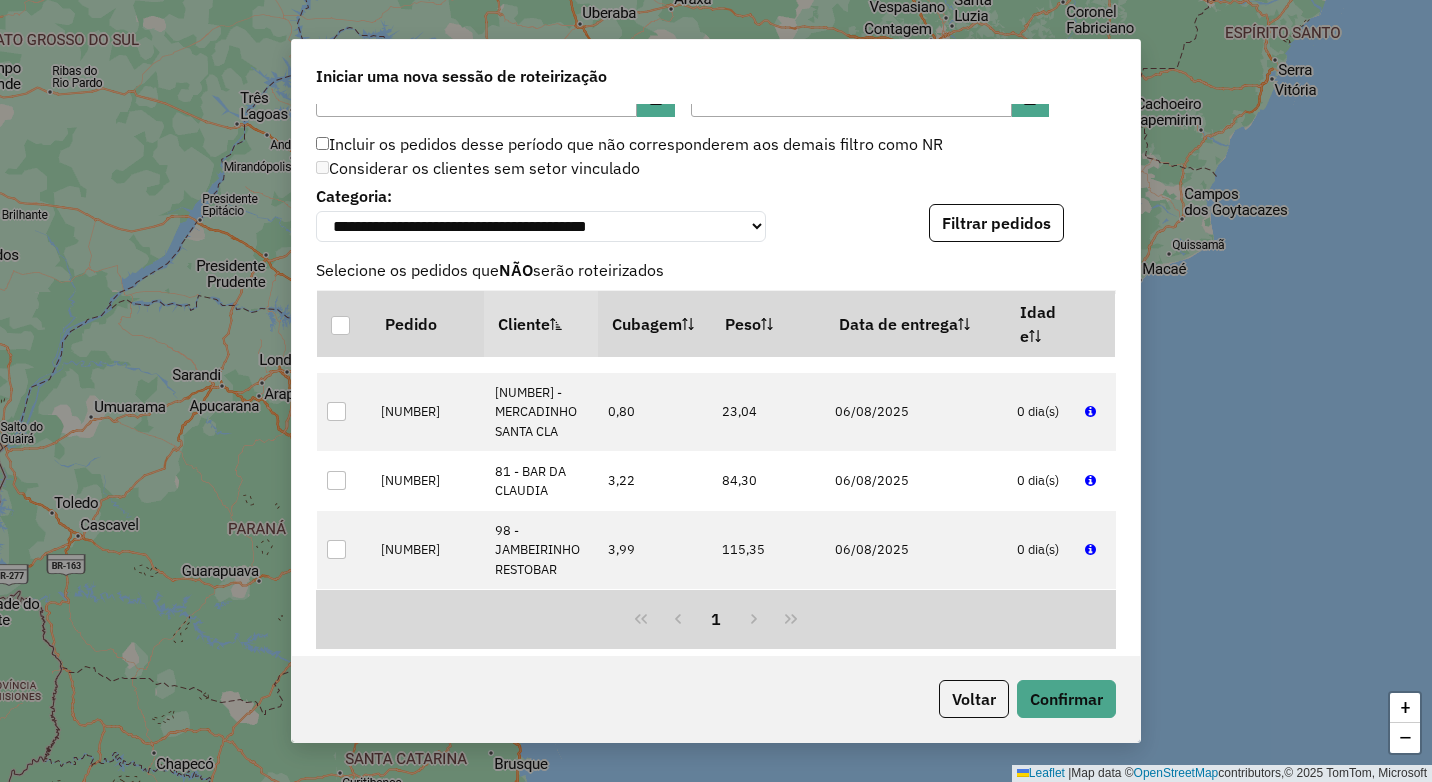 scroll, scrollTop: 1384, scrollLeft: 0, axis: vertical 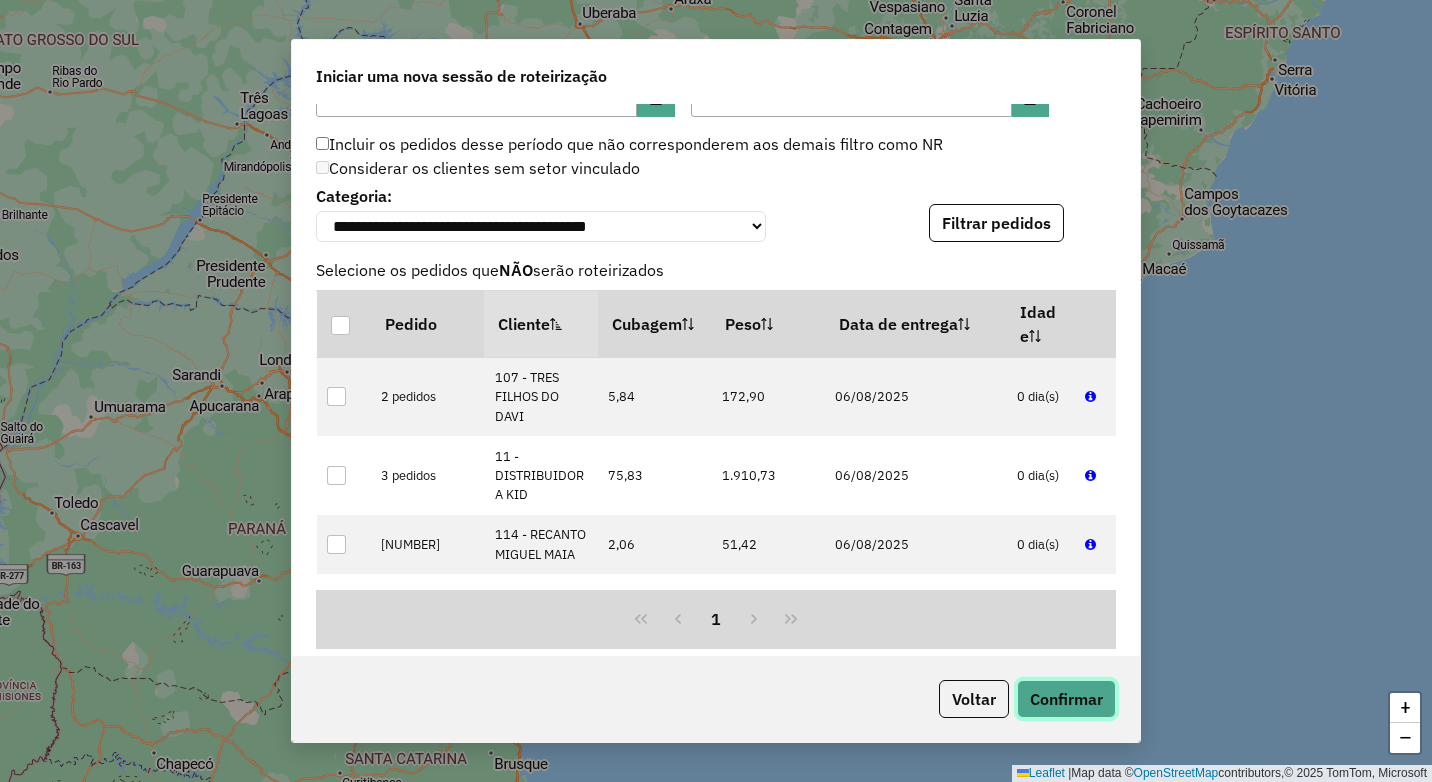 click on "Confirmar" 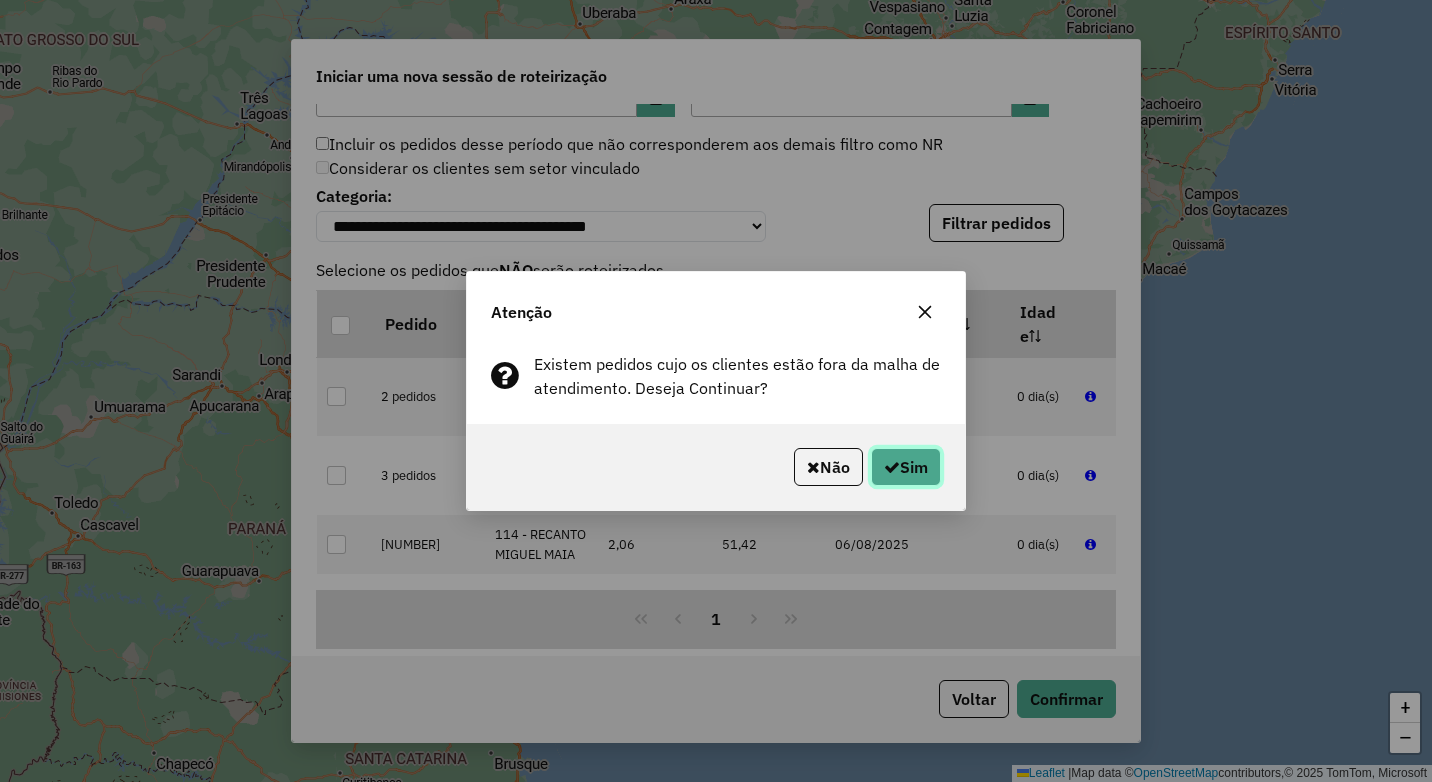 click on "Sim" 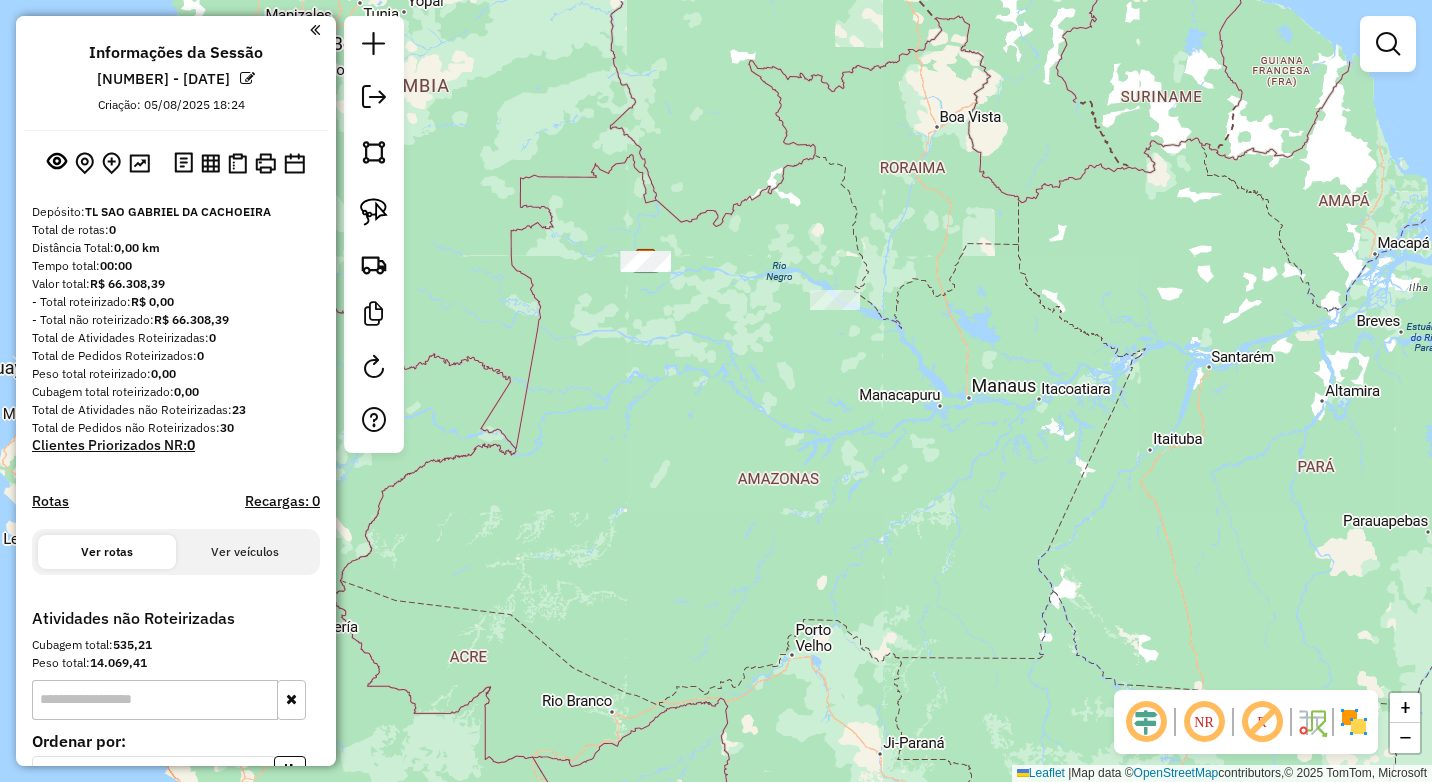 drag, startPoint x: 1024, startPoint y: 603, endPoint x: 633, endPoint y: 368, distance: 456.18637 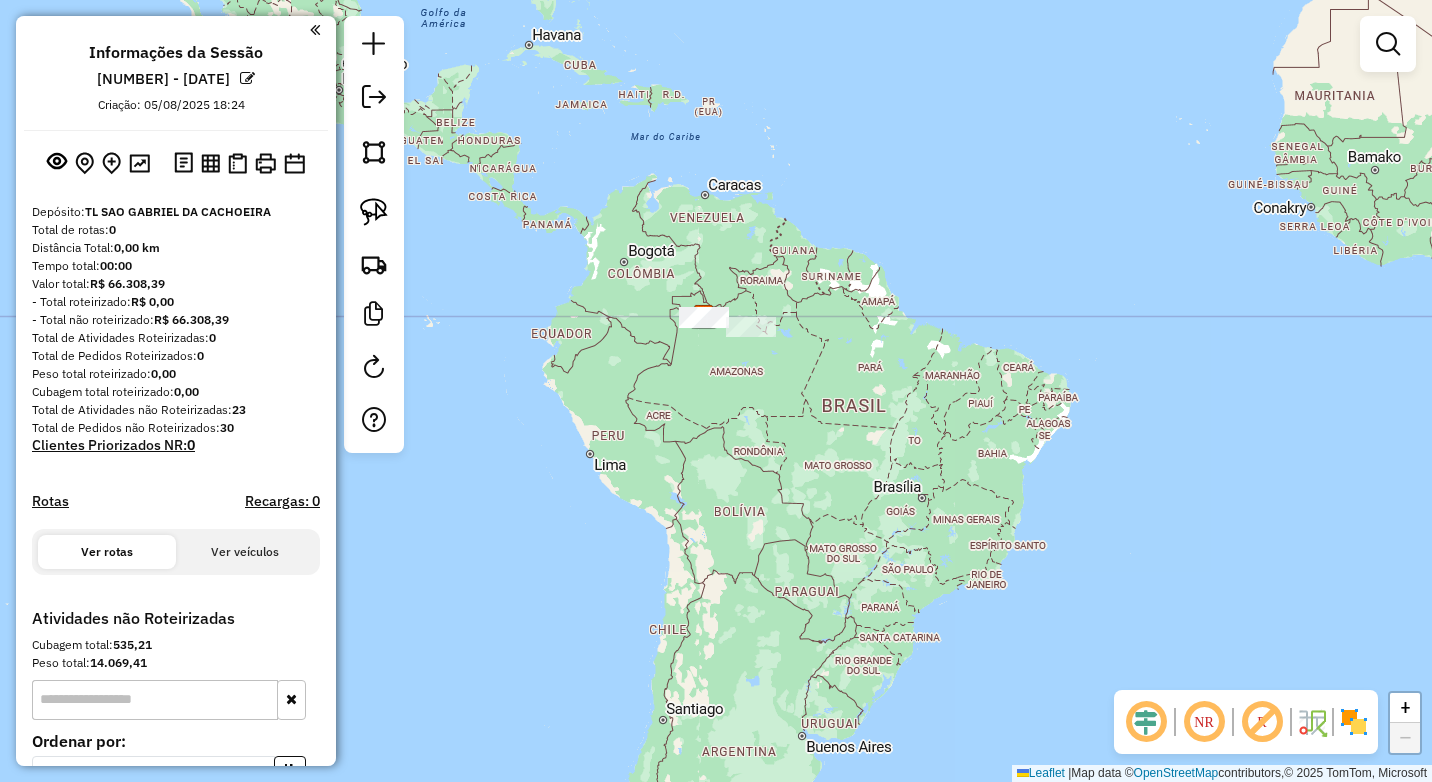 drag, startPoint x: 791, startPoint y: 459, endPoint x: 866, endPoint y: 507, distance: 89.04493 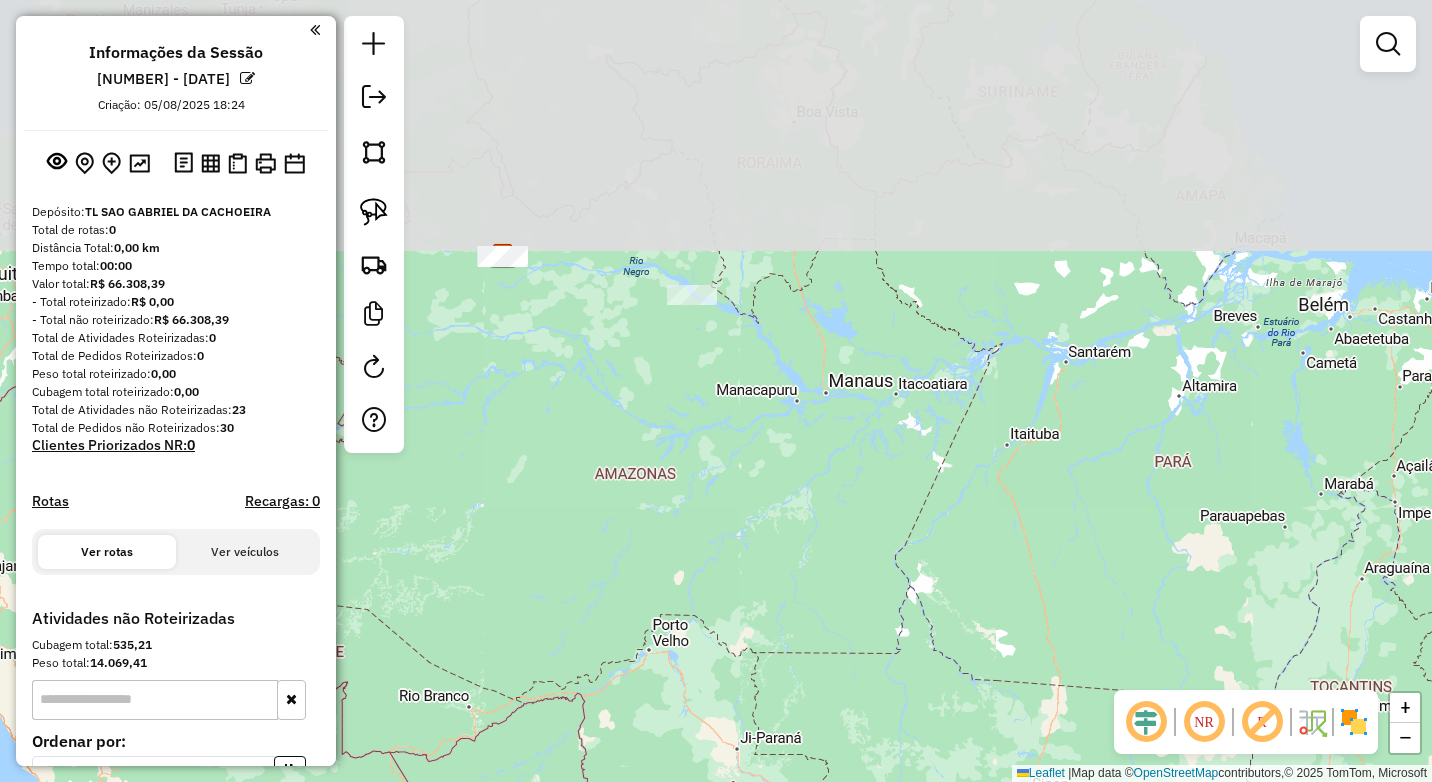drag, startPoint x: 606, startPoint y: 326, endPoint x: 864, endPoint y: 656, distance: 418.88425 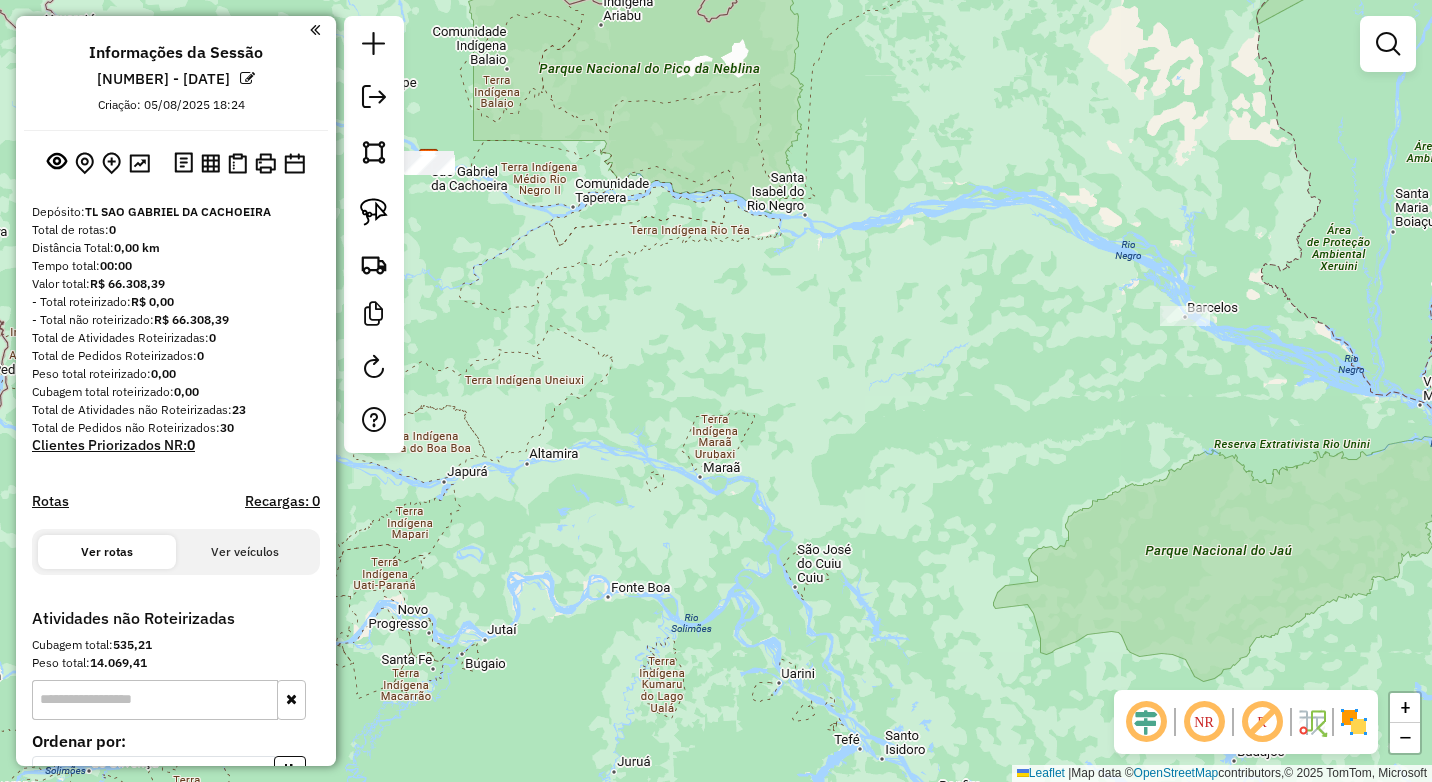 drag, startPoint x: 554, startPoint y: 240, endPoint x: 1070, endPoint y: 825, distance: 780.05194 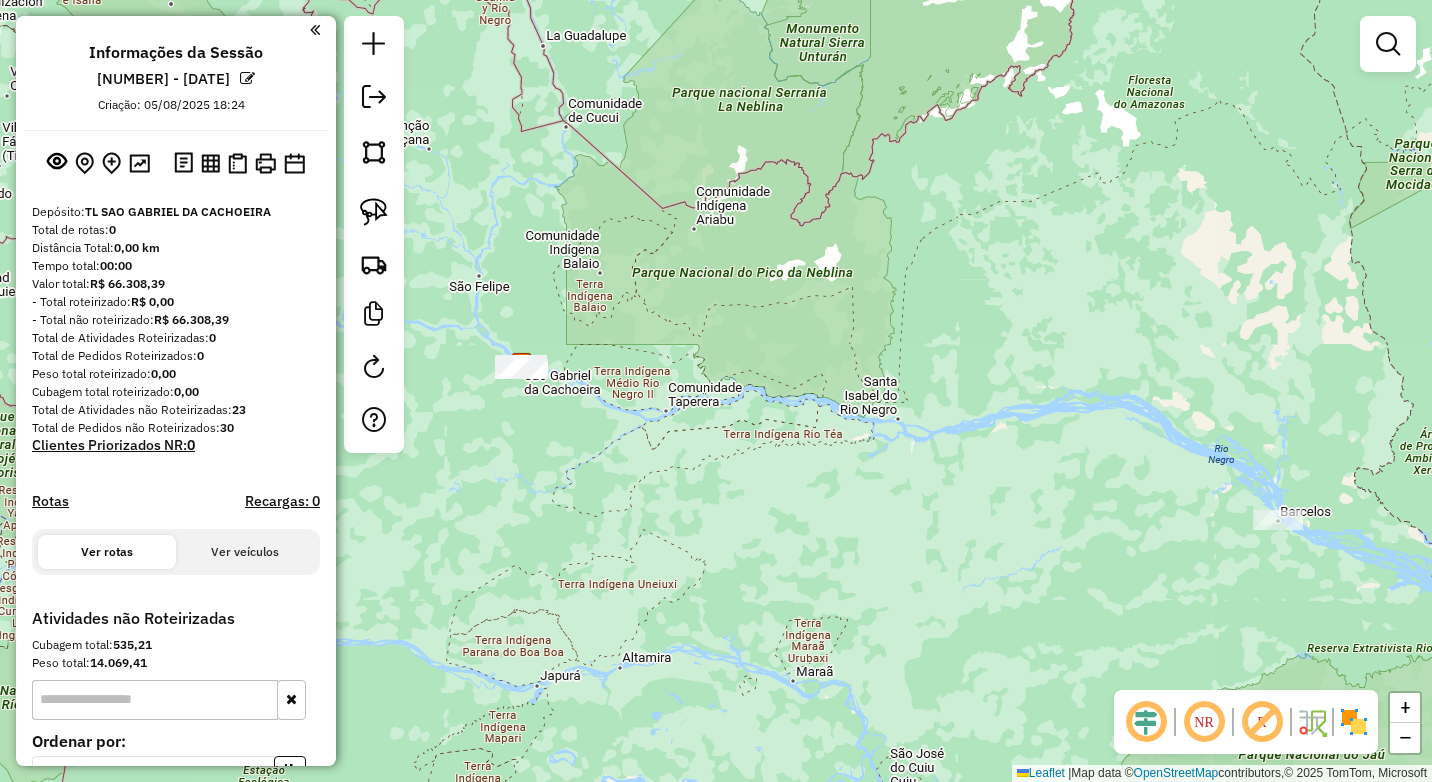 drag, startPoint x: 885, startPoint y: 429, endPoint x: 976, endPoint y: 625, distance: 216.09488 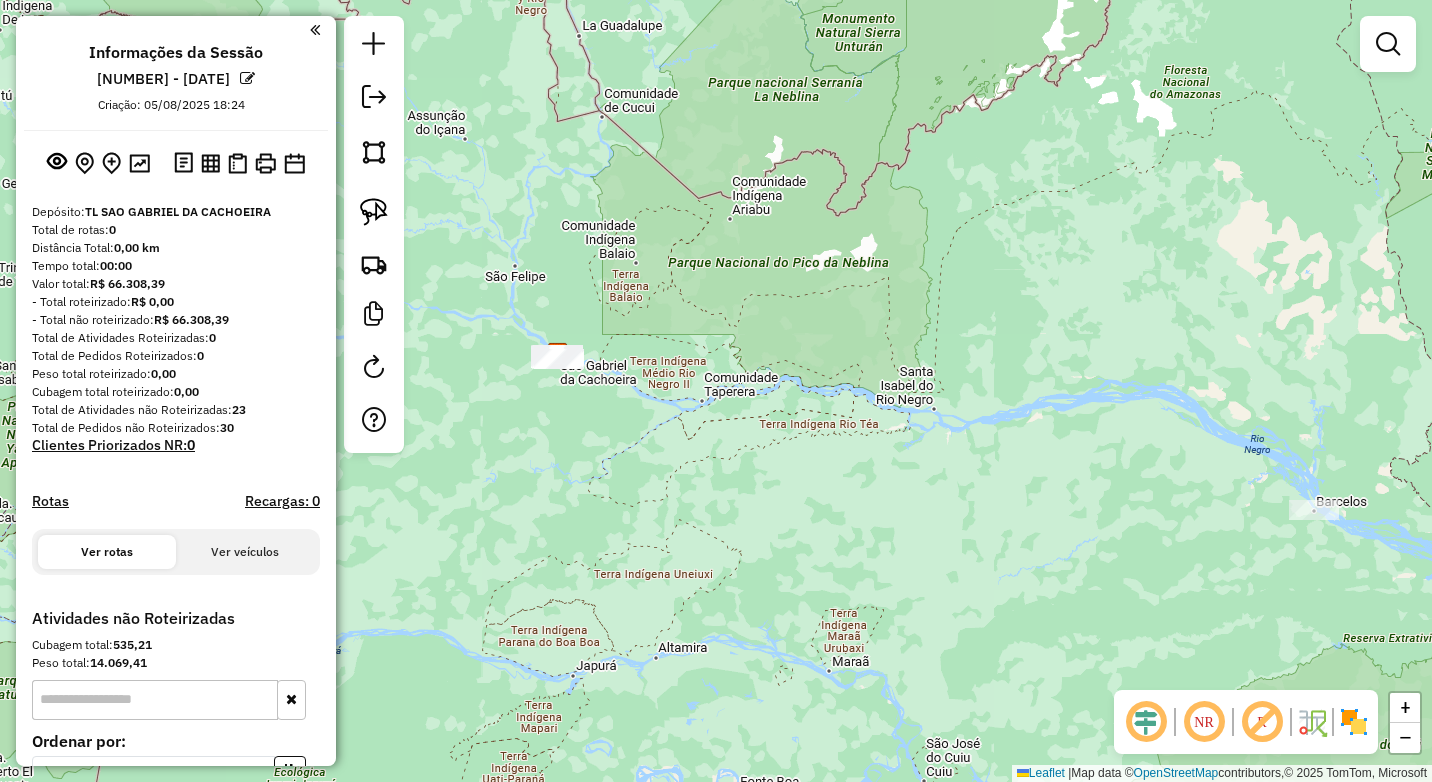 drag, startPoint x: 510, startPoint y: 512, endPoint x: 541, endPoint y: 502, distance: 32.572994 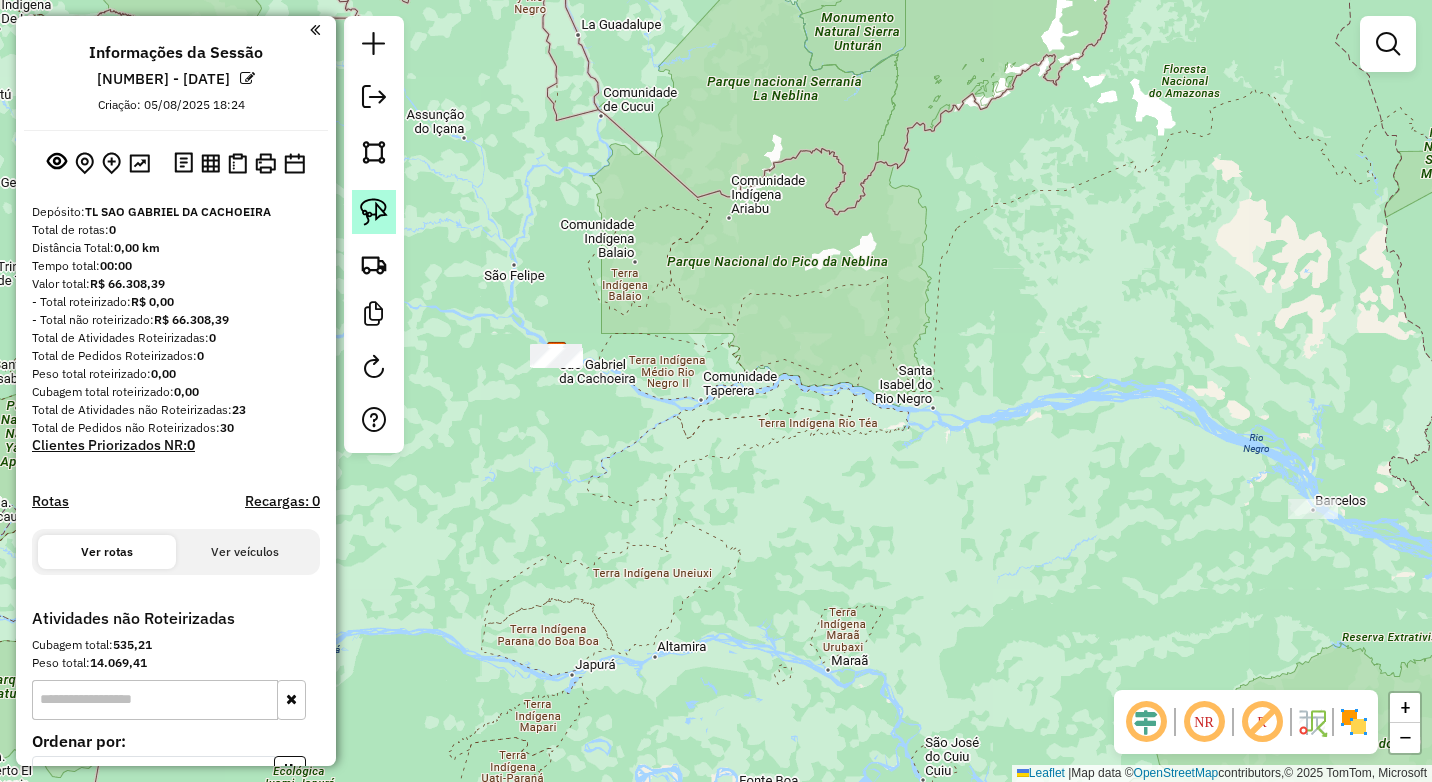 click 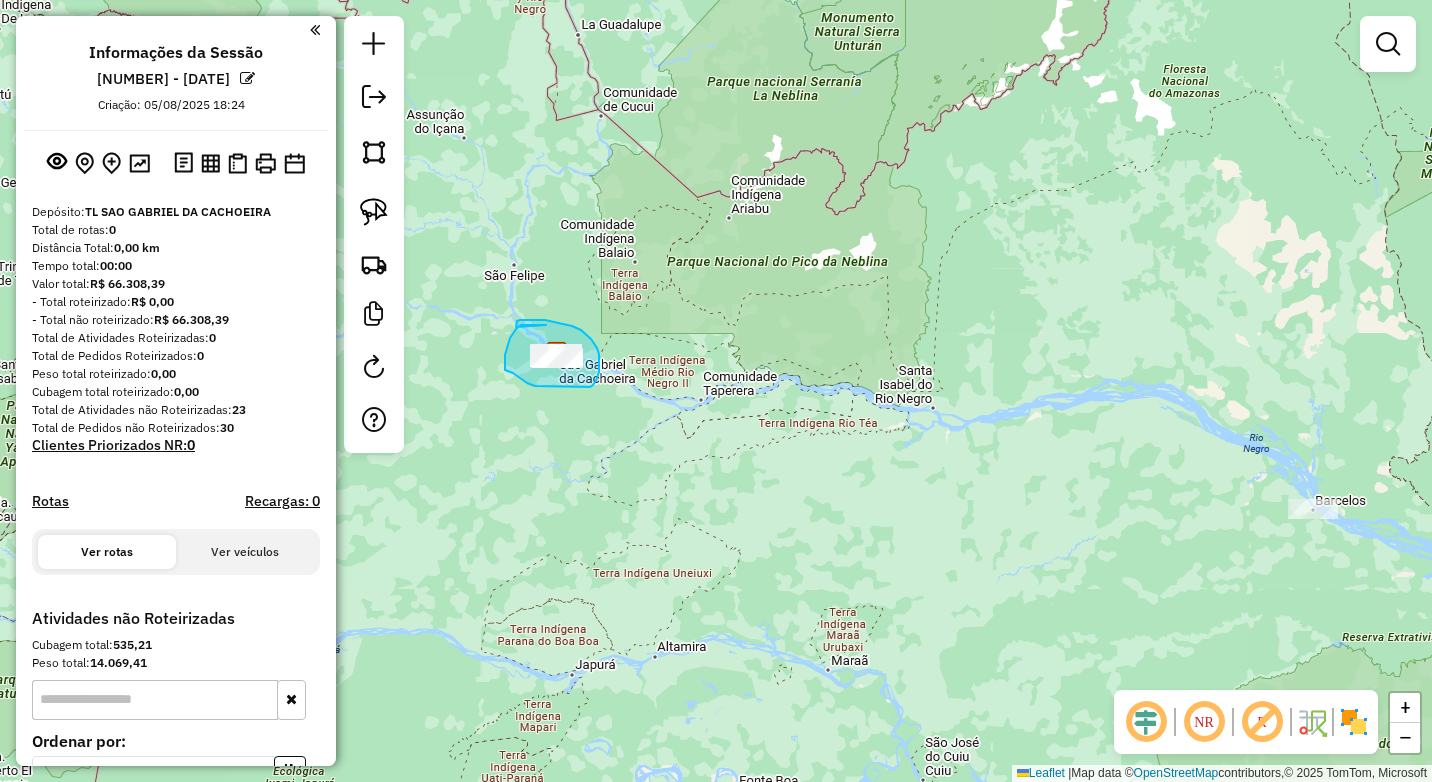 drag, startPoint x: 546, startPoint y: 325, endPoint x: 516, endPoint y: 327, distance: 30.066593 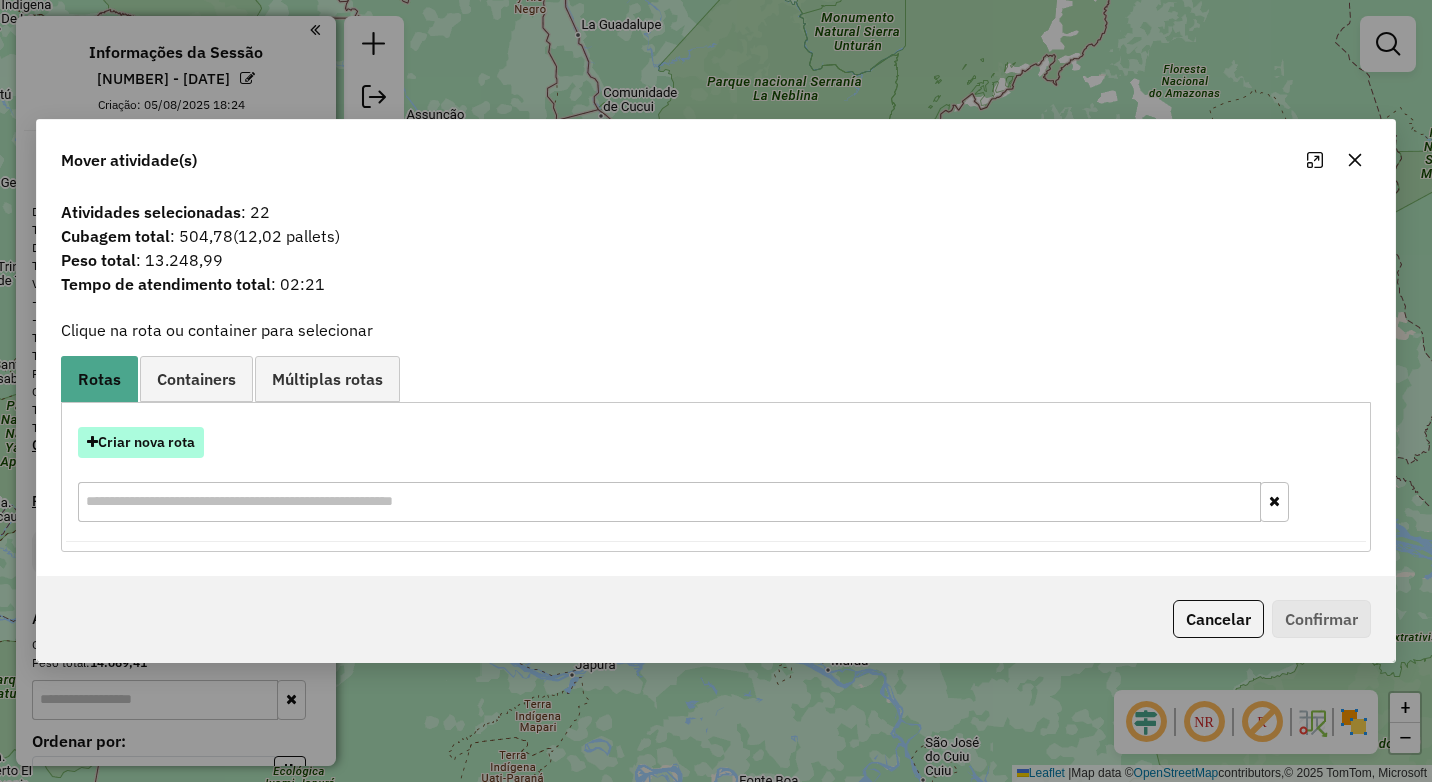 click on "Criar nova rota" at bounding box center (141, 442) 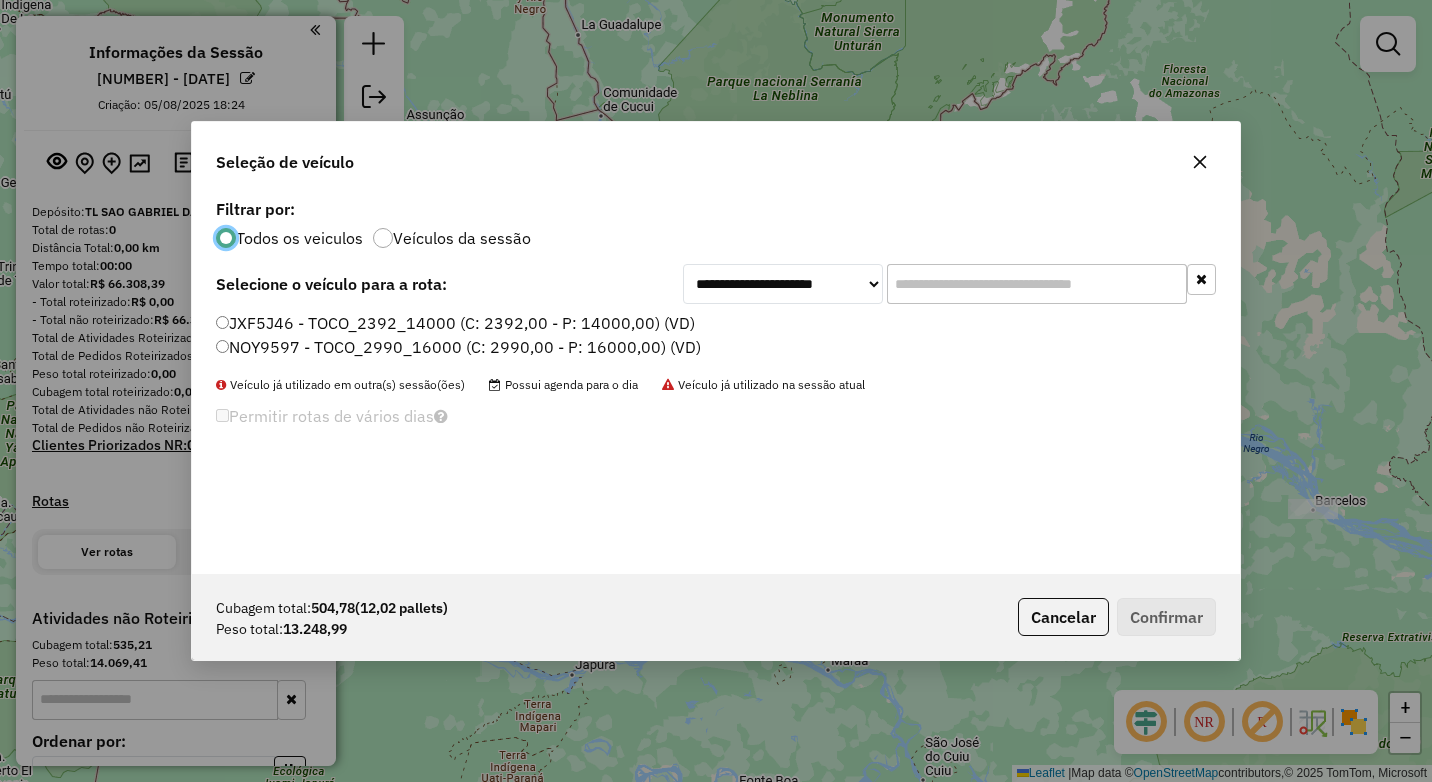 scroll, scrollTop: 11, scrollLeft: 6, axis: both 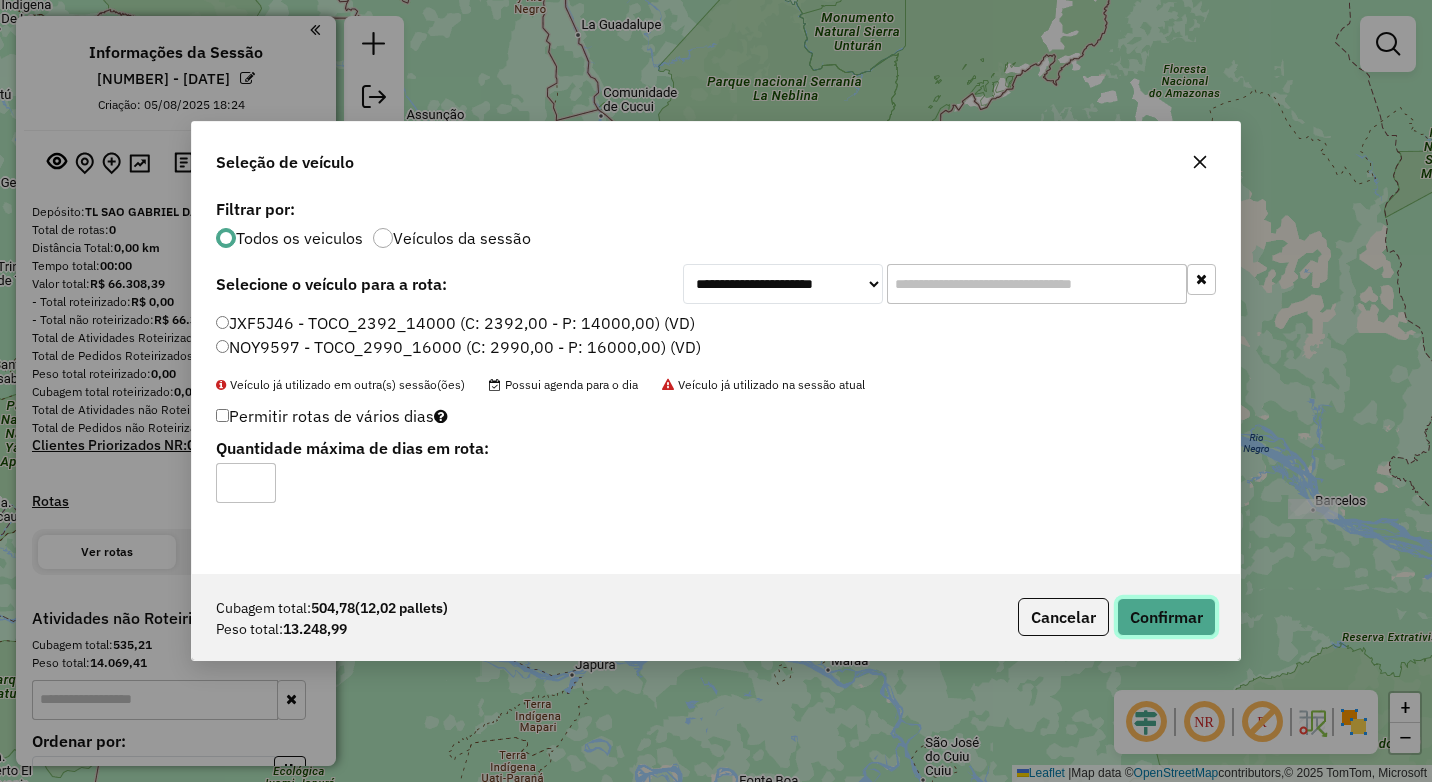 click on "Confirmar" 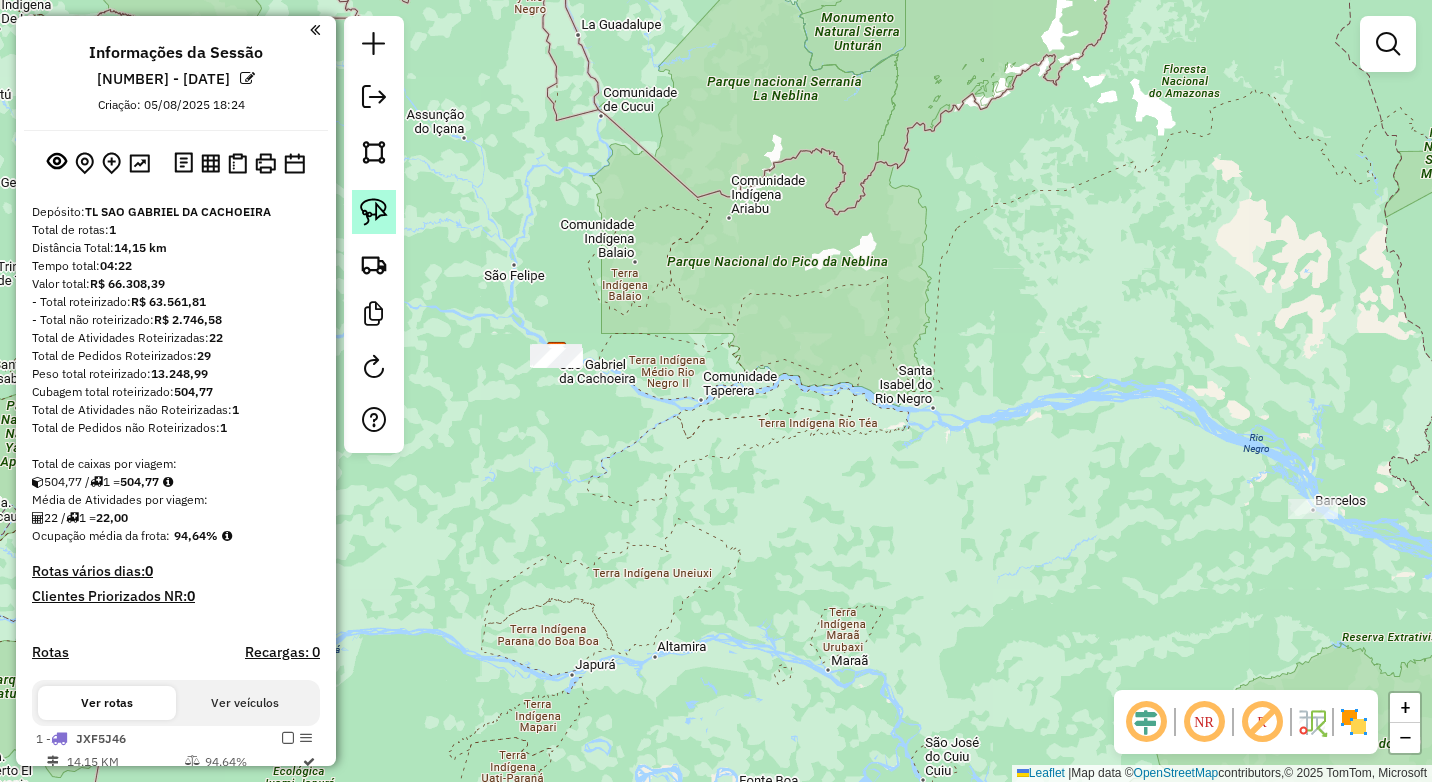 click 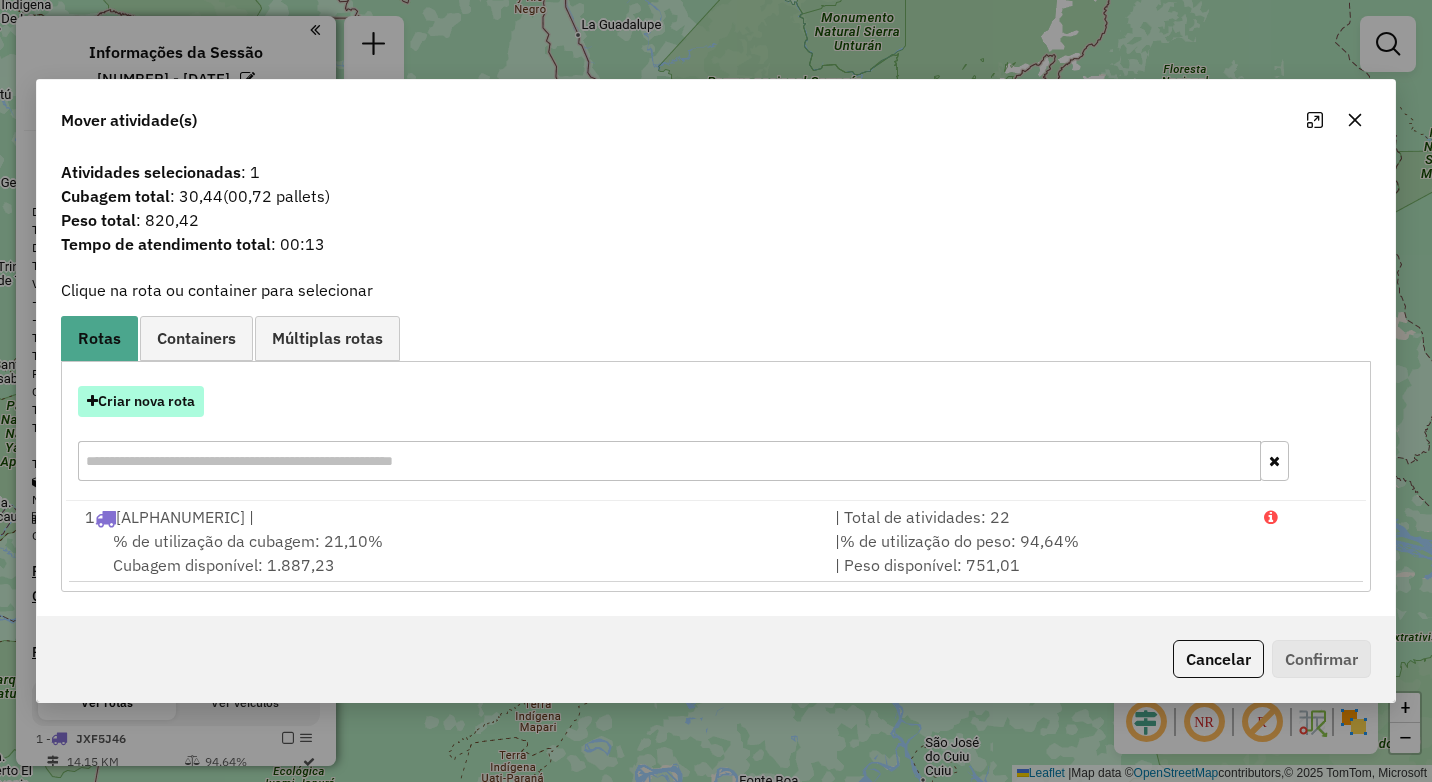 click on "Criar nova rota" at bounding box center [141, 401] 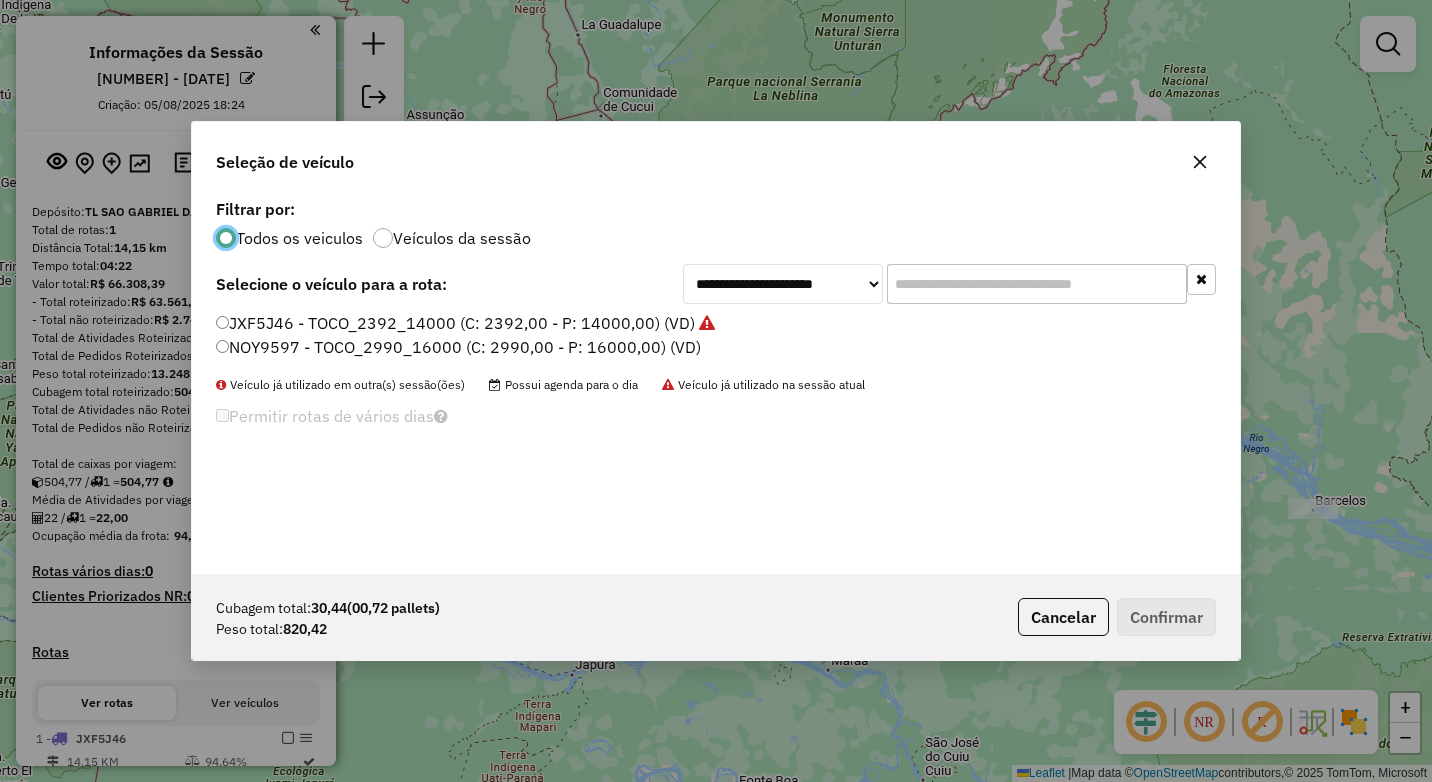 scroll, scrollTop: 11, scrollLeft: 6, axis: both 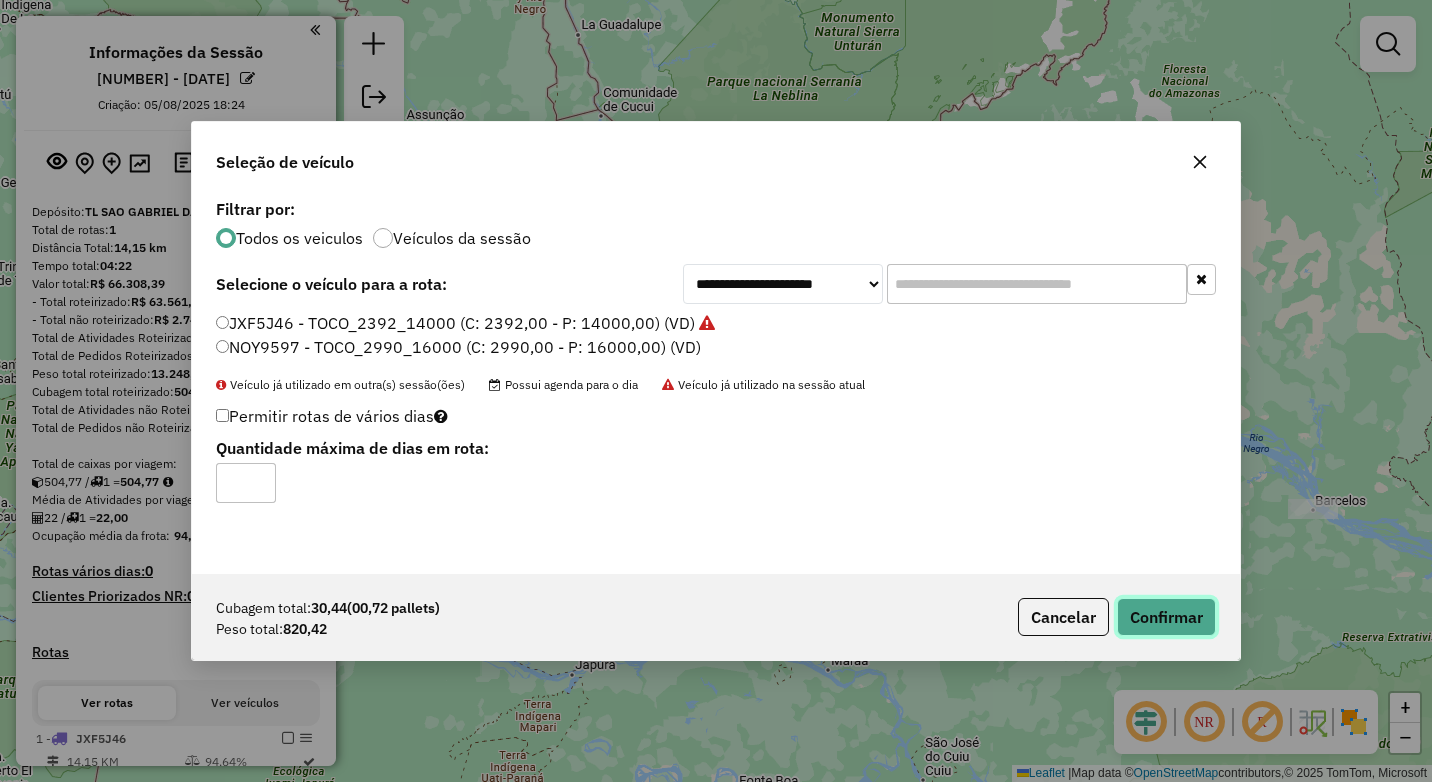 click on "Confirmar" 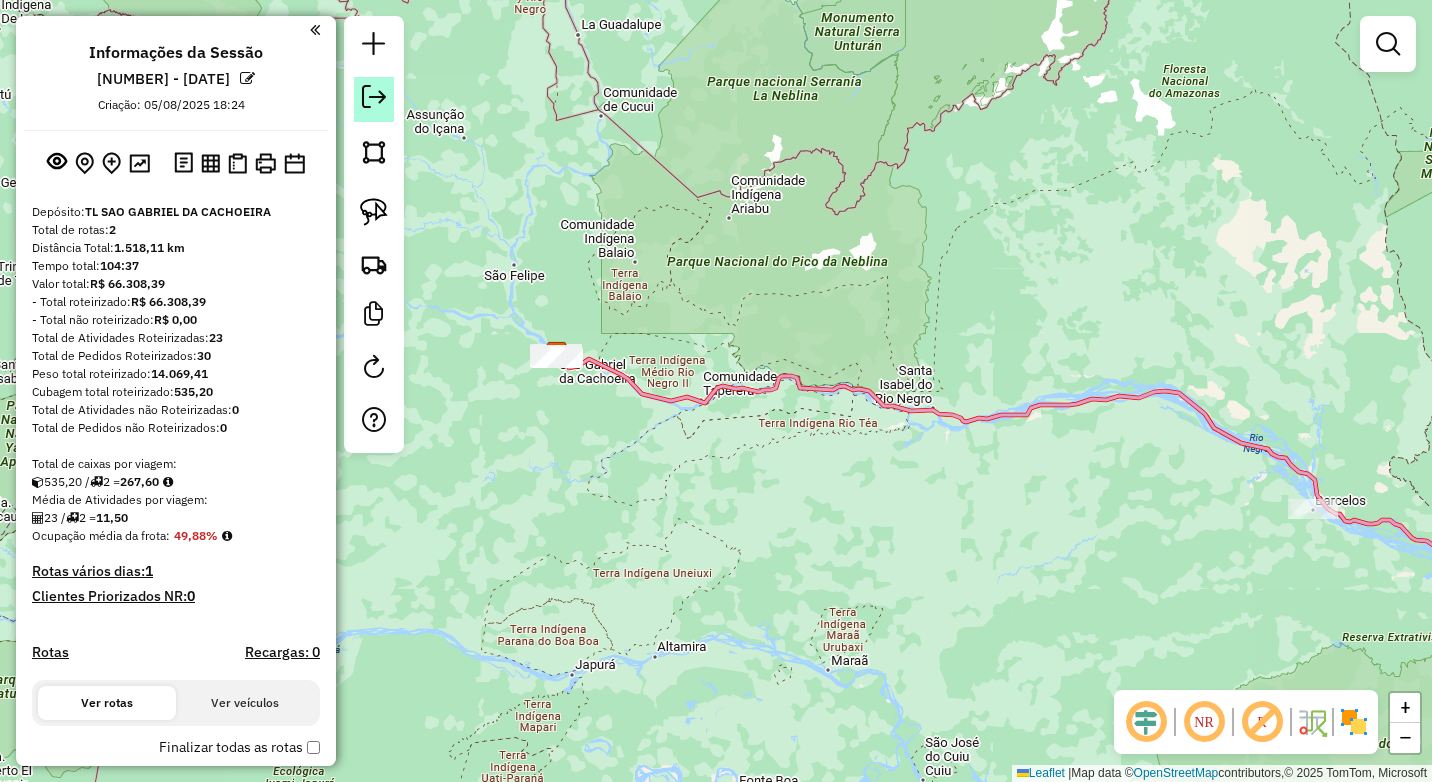 click 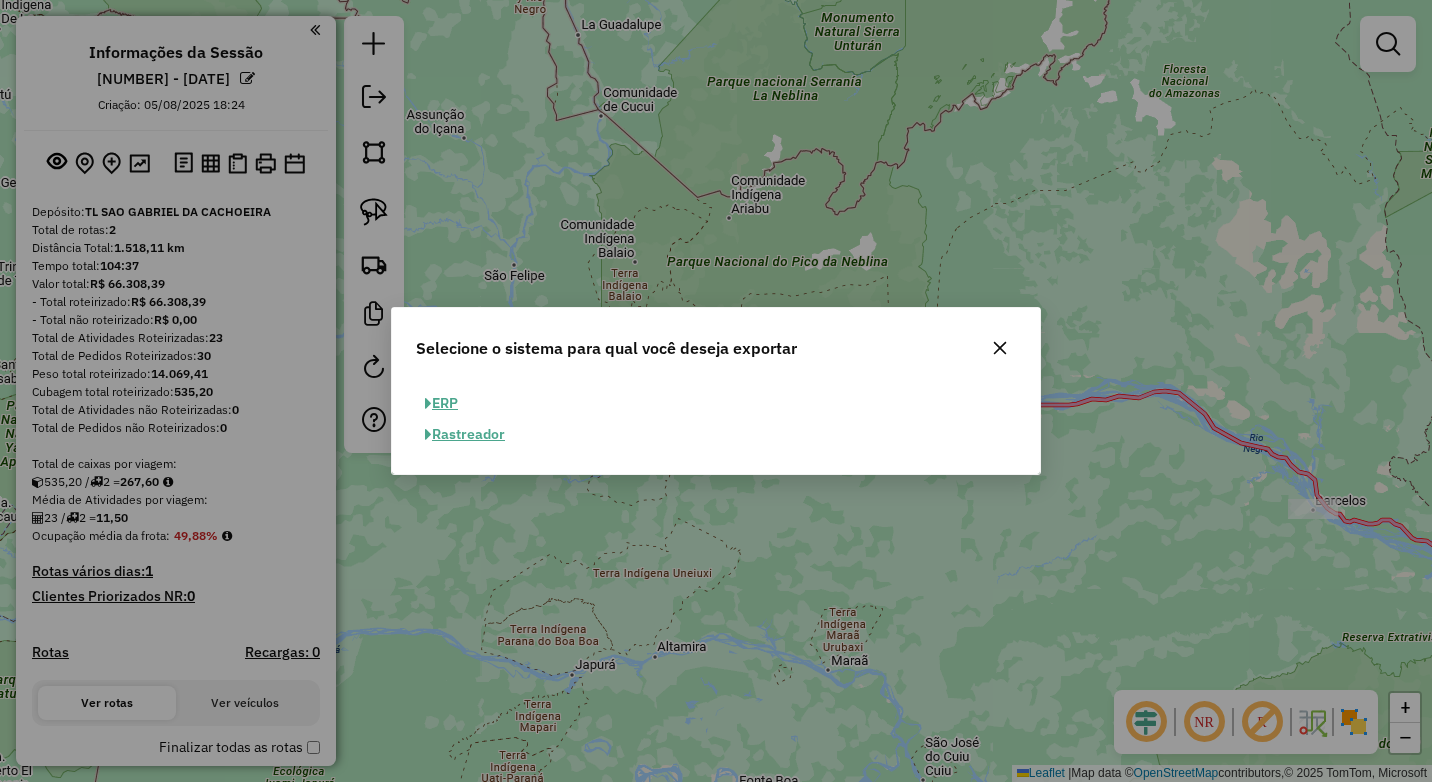 click on "ERP" 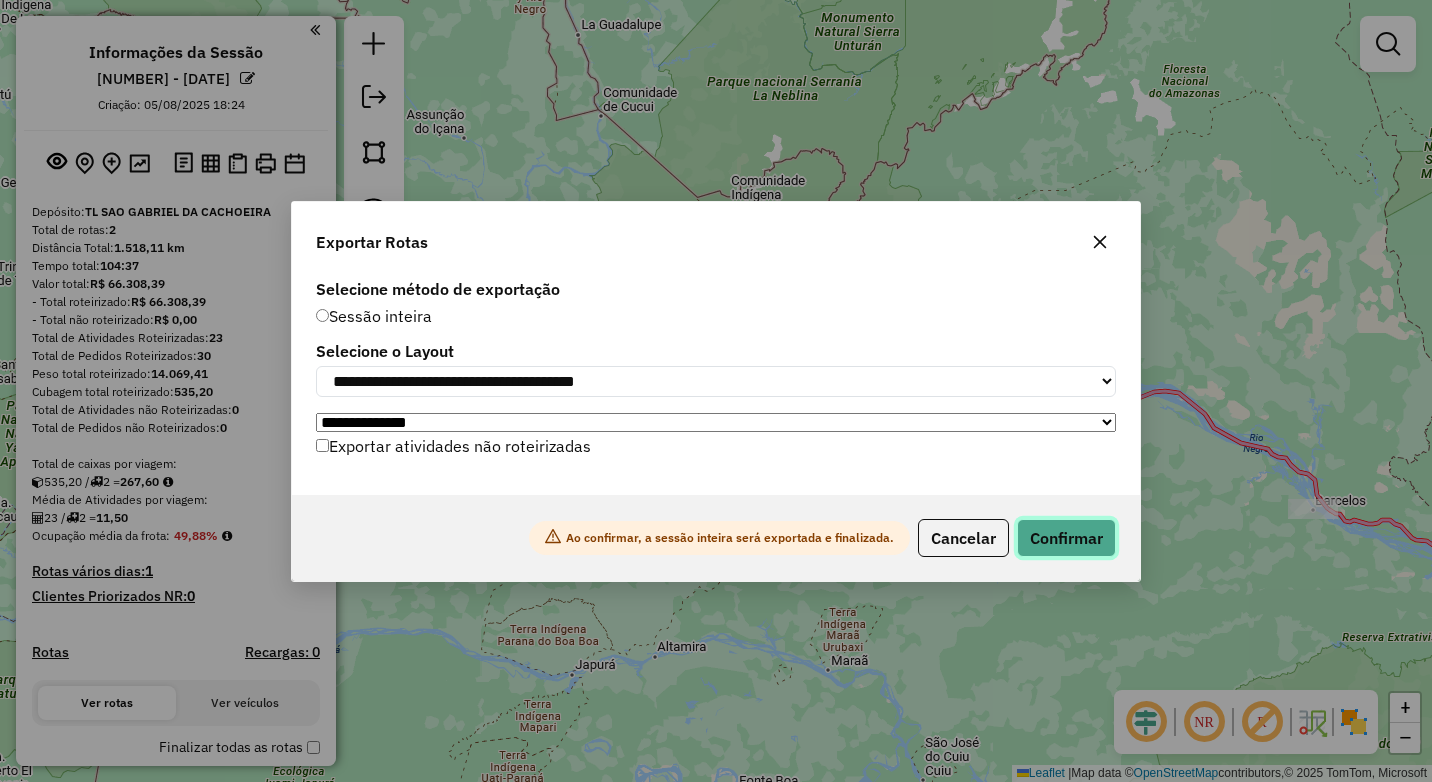 click on "Confirmar" 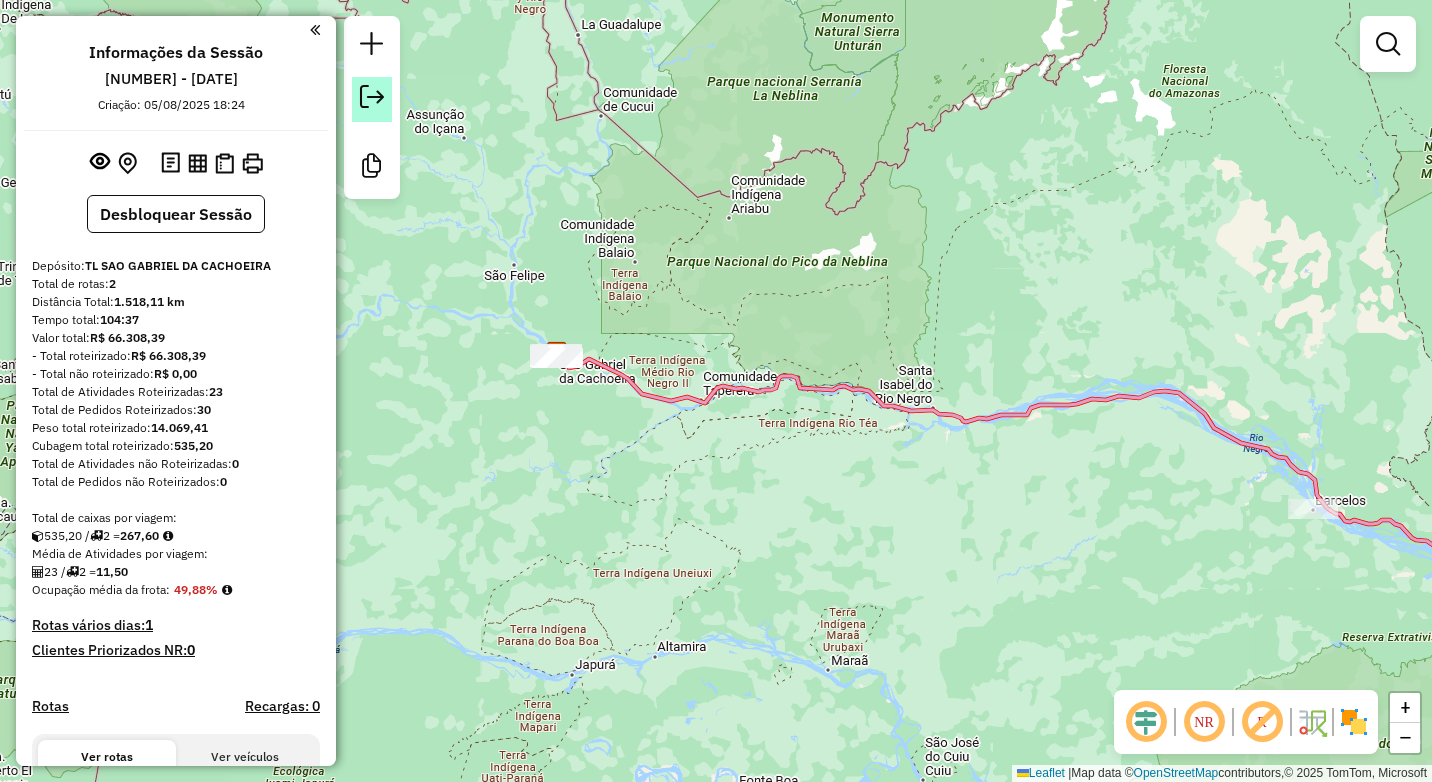 click 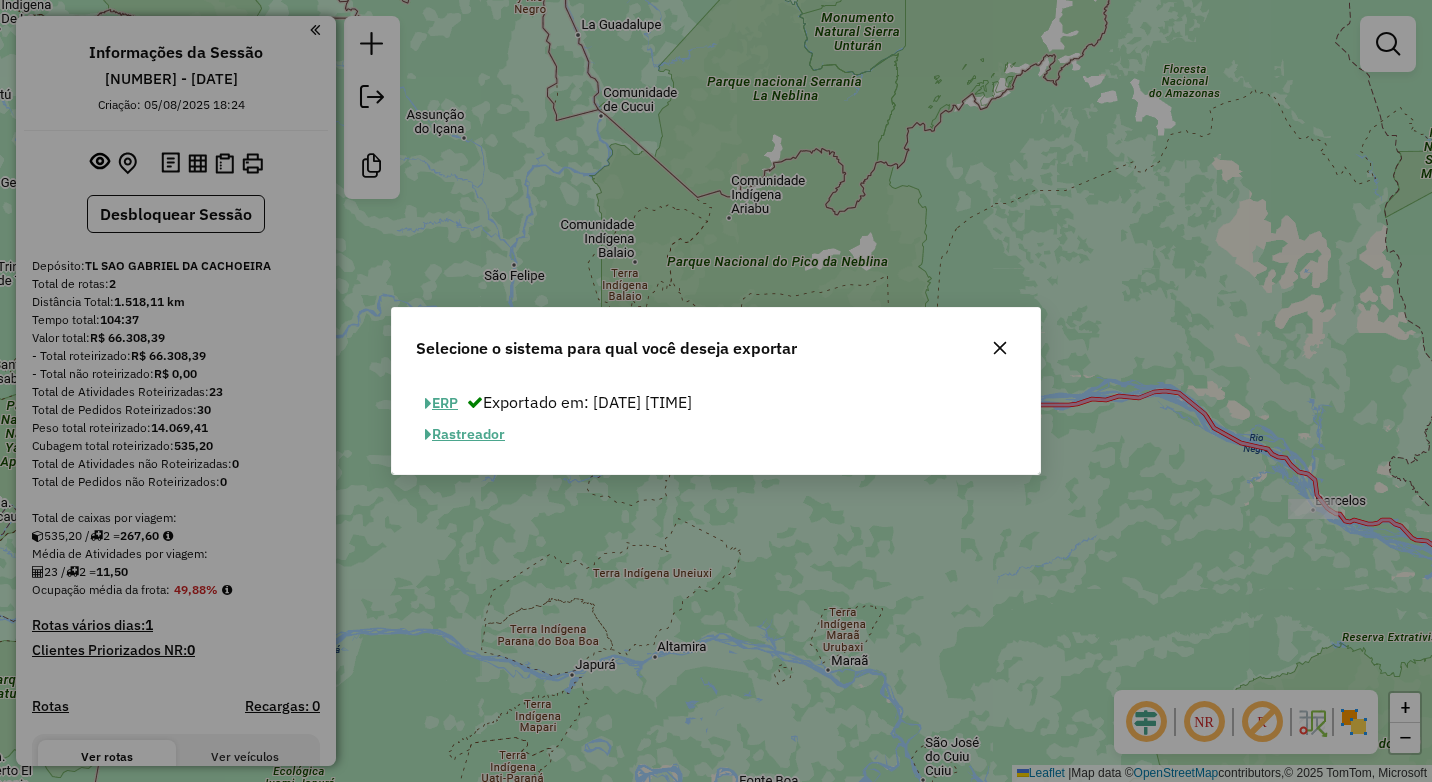 click 